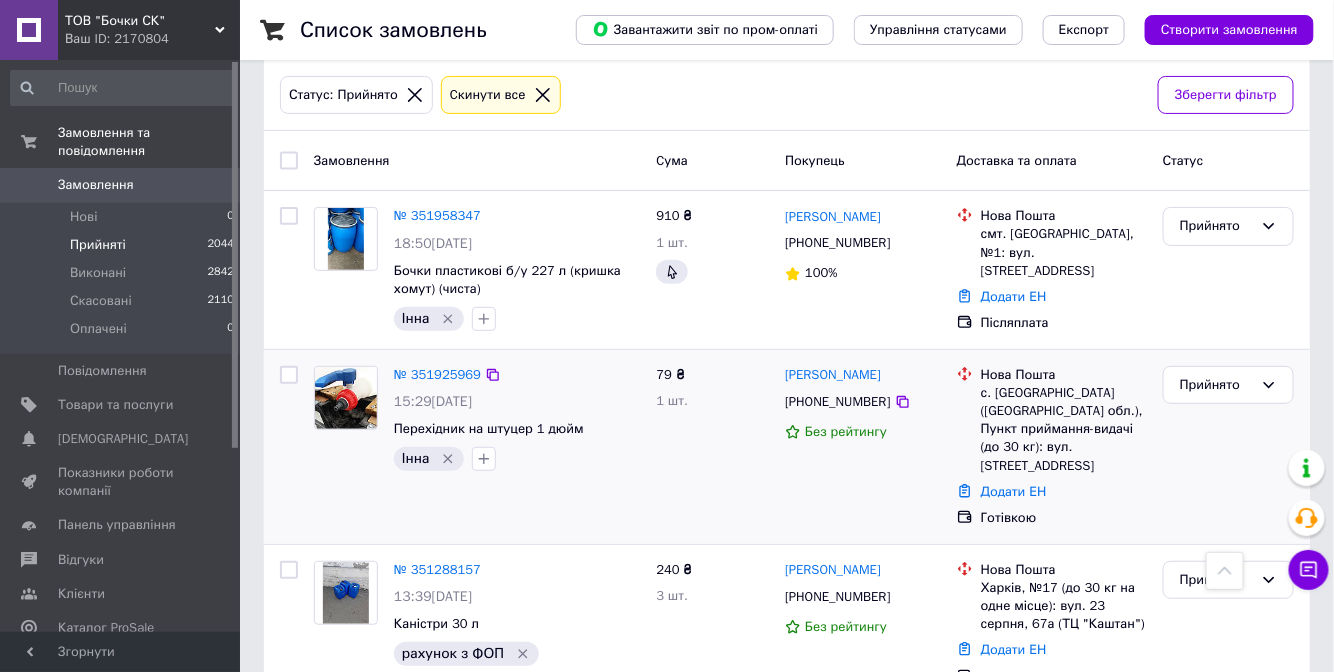 scroll, scrollTop: 90, scrollLeft: 0, axis: vertical 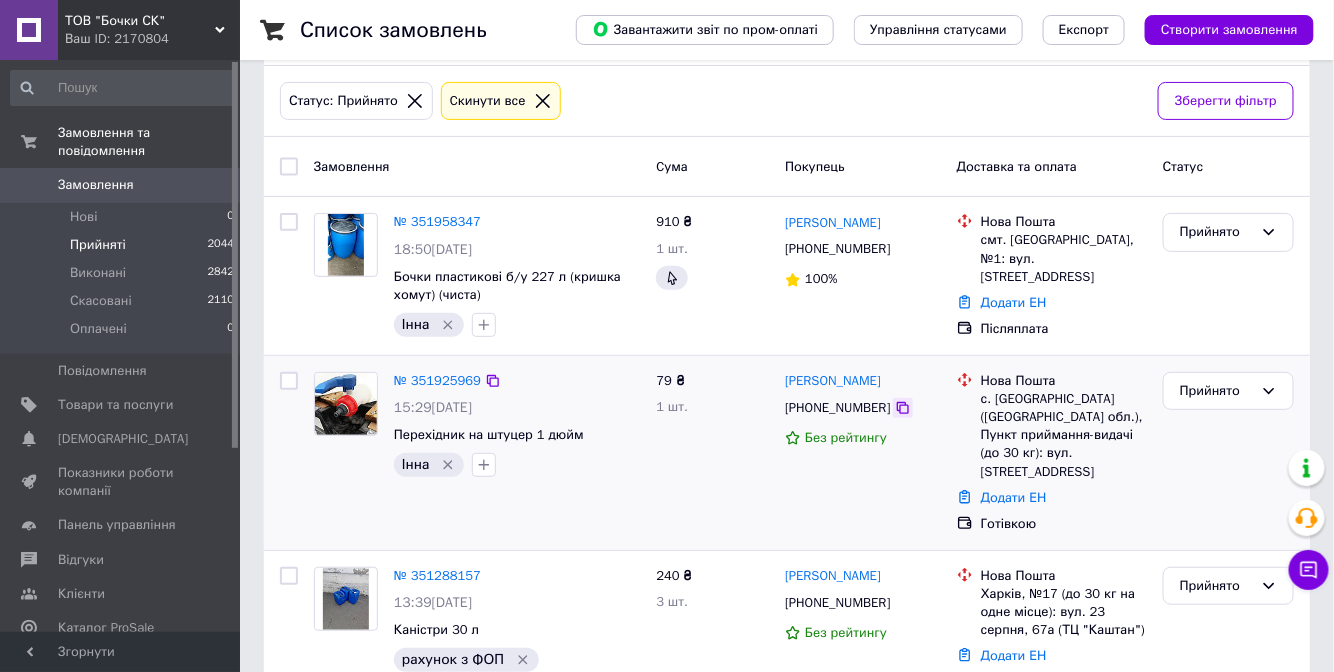 click 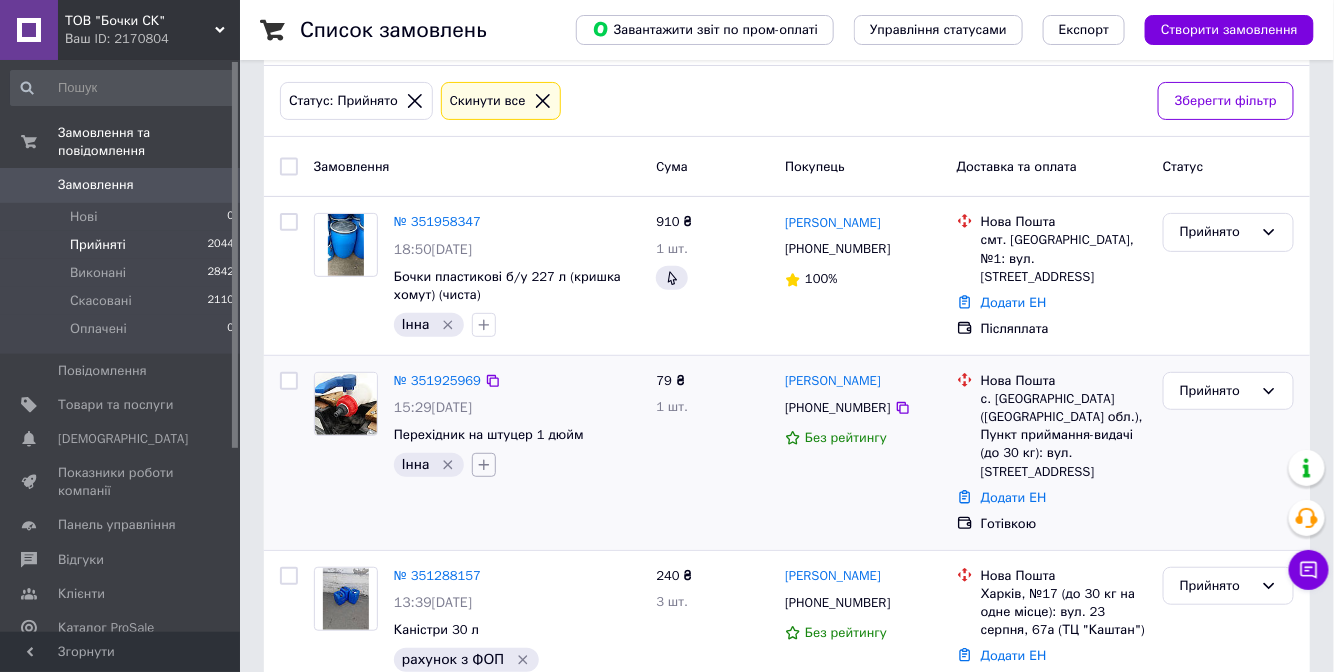 click 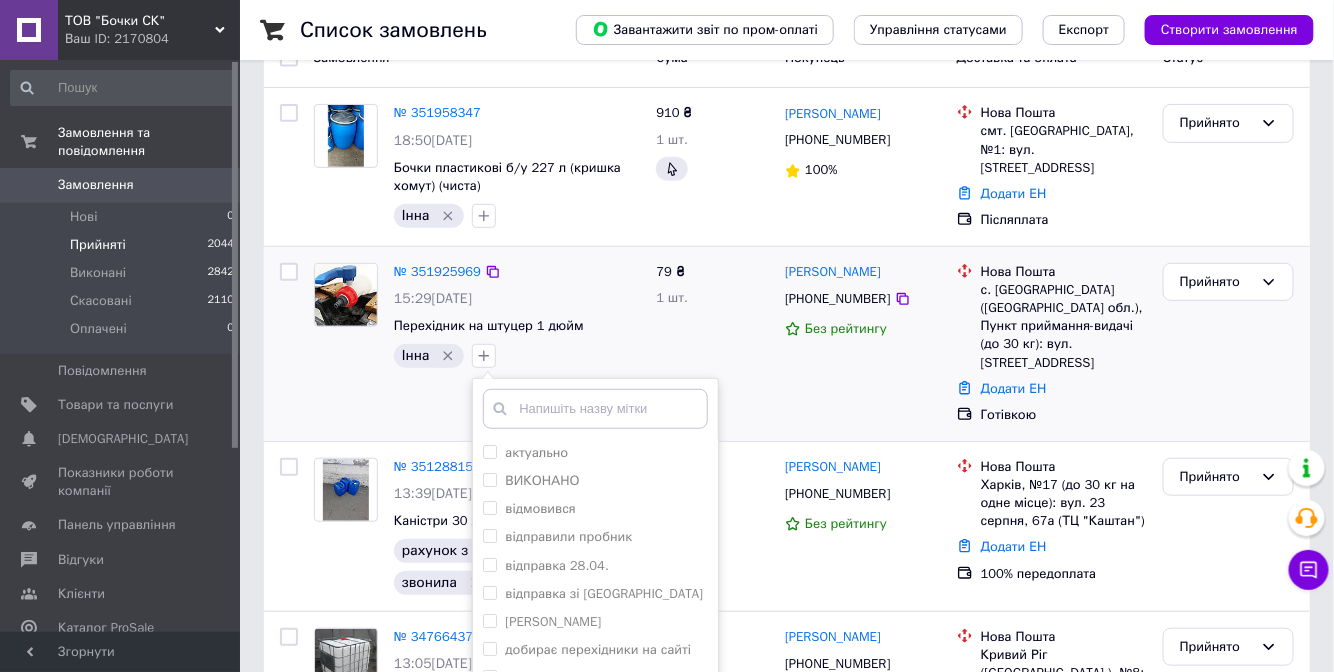 scroll, scrollTop: 272, scrollLeft: 0, axis: vertical 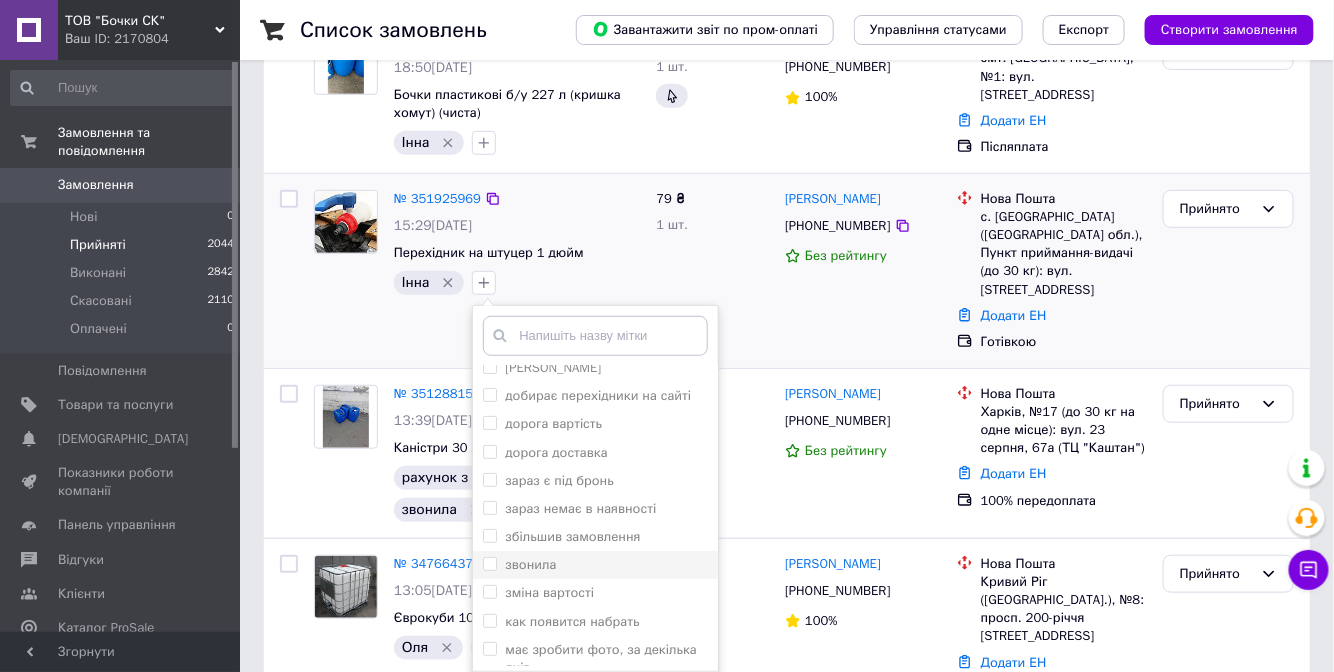 click on "звонила" at bounding box center (595, 565) 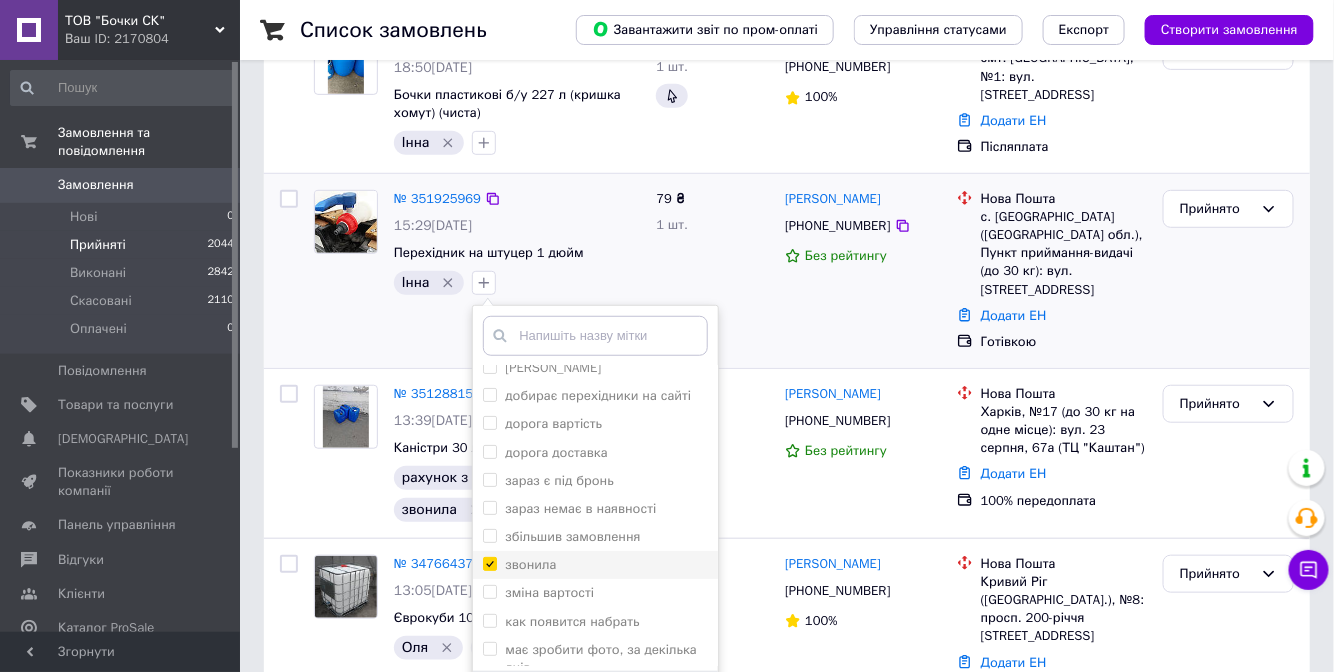 checkbox on "true" 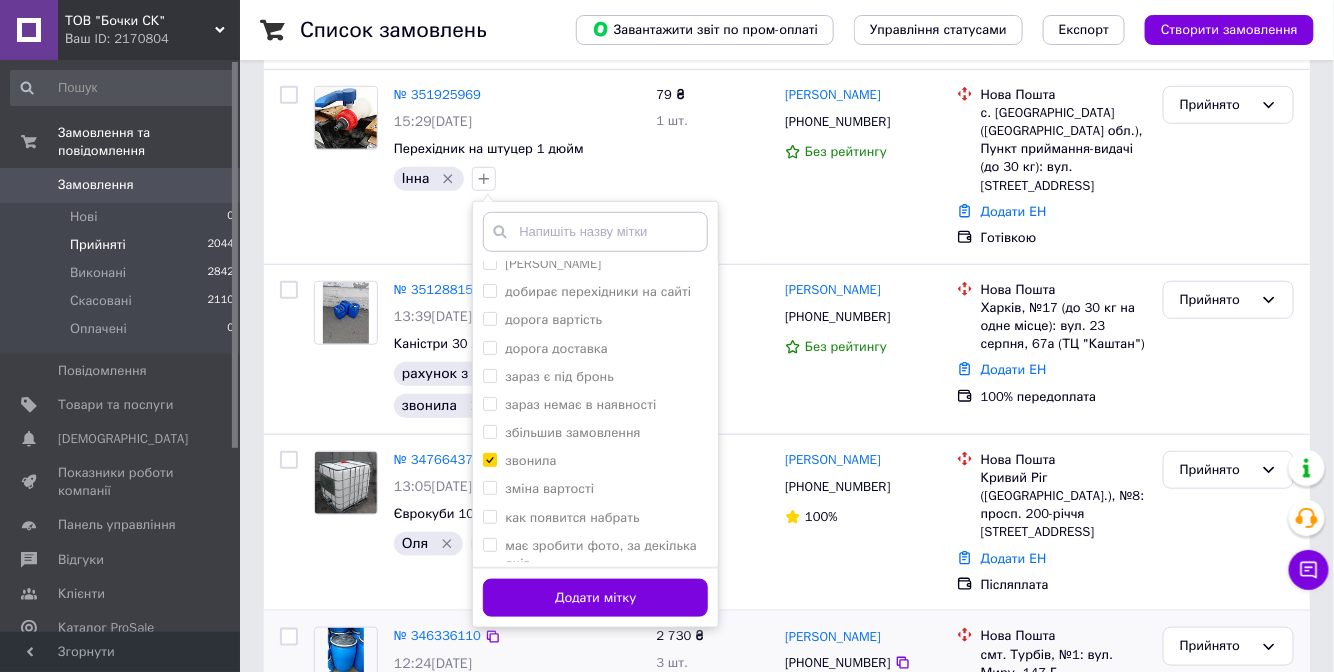 scroll, scrollTop: 453, scrollLeft: 0, axis: vertical 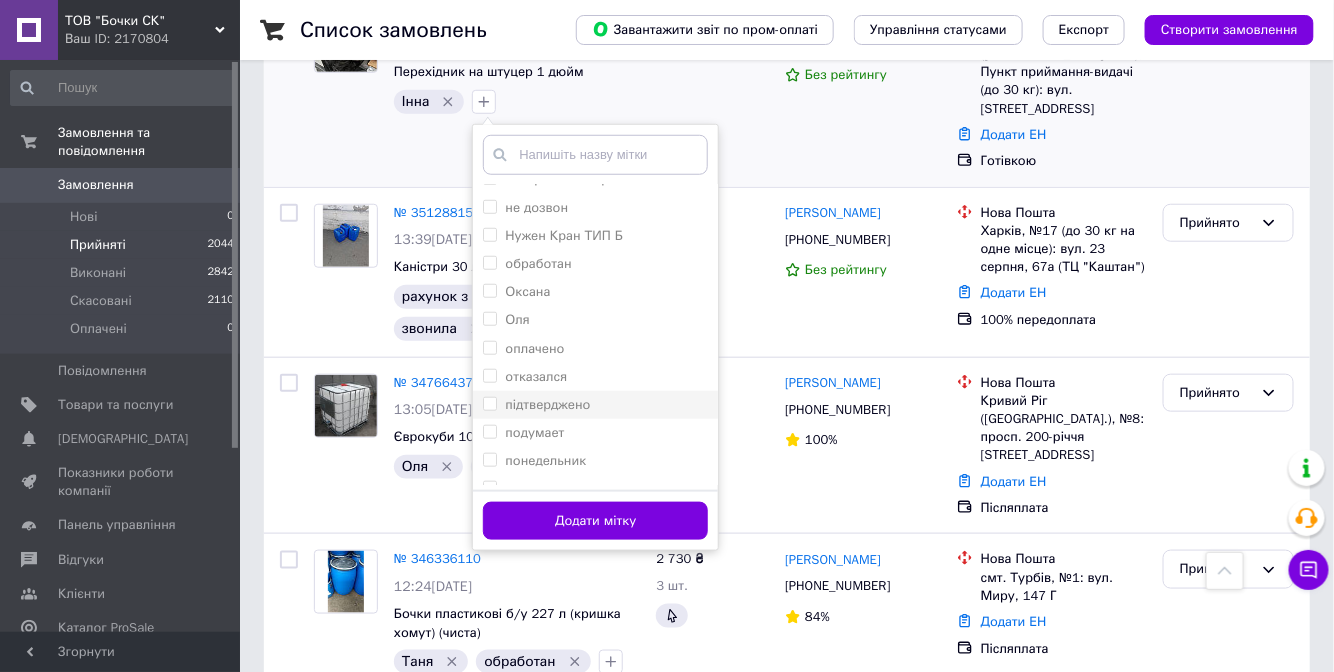 click on "підтверджено" at bounding box center [547, 404] 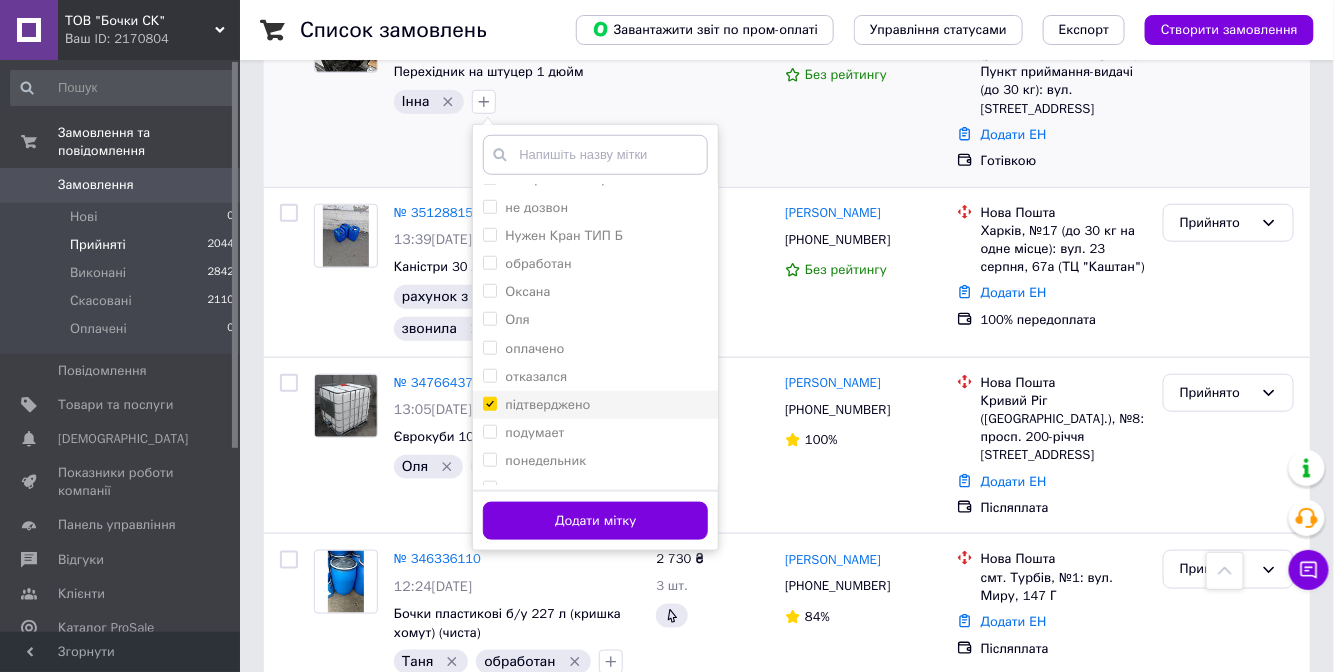 checkbox on "true" 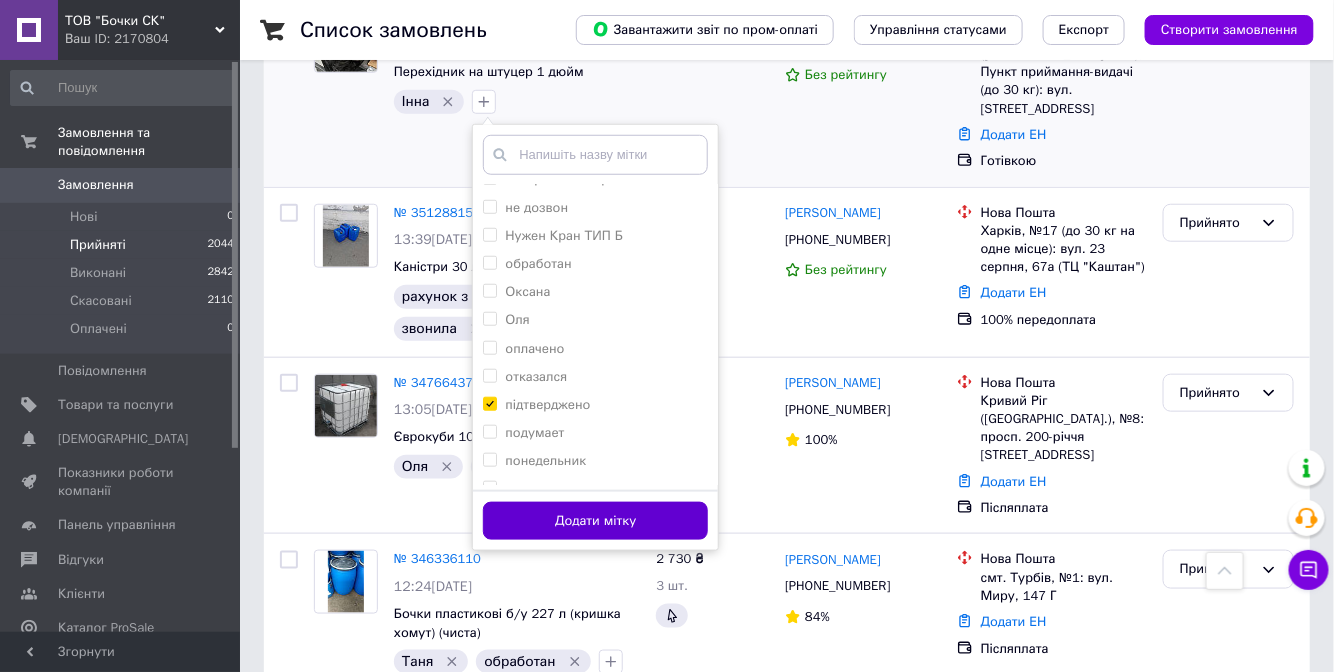 click on "Додати мітку" at bounding box center [595, 521] 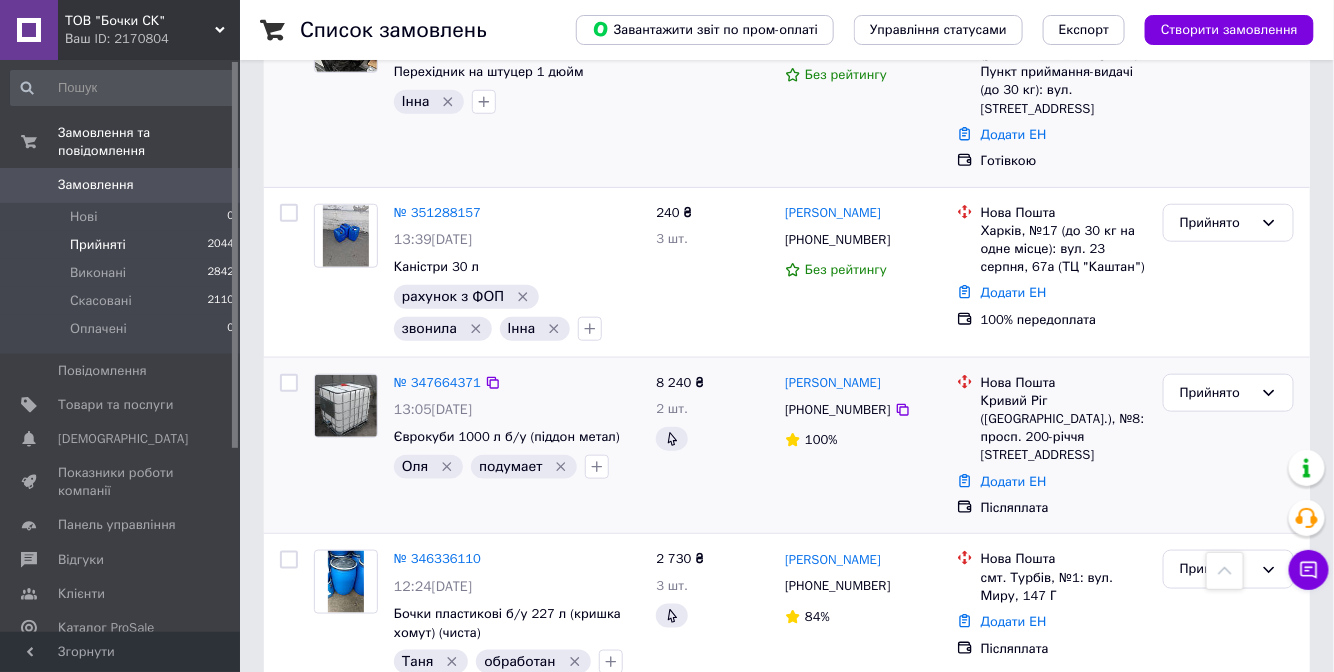 scroll, scrollTop: 181, scrollLeft: 0, axis: vertical 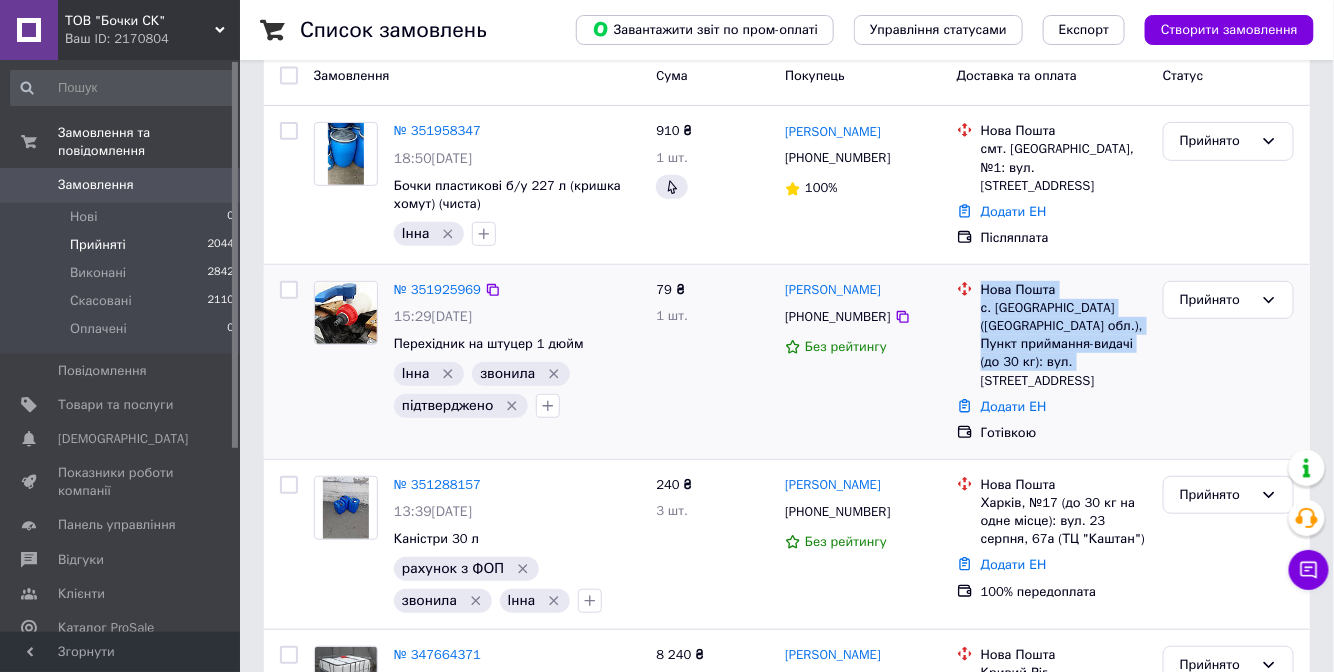 drag, startPoint x: 981, startPoint y: 284, endPoint x: 1104, endPoint y: 358, distance: 143.54442 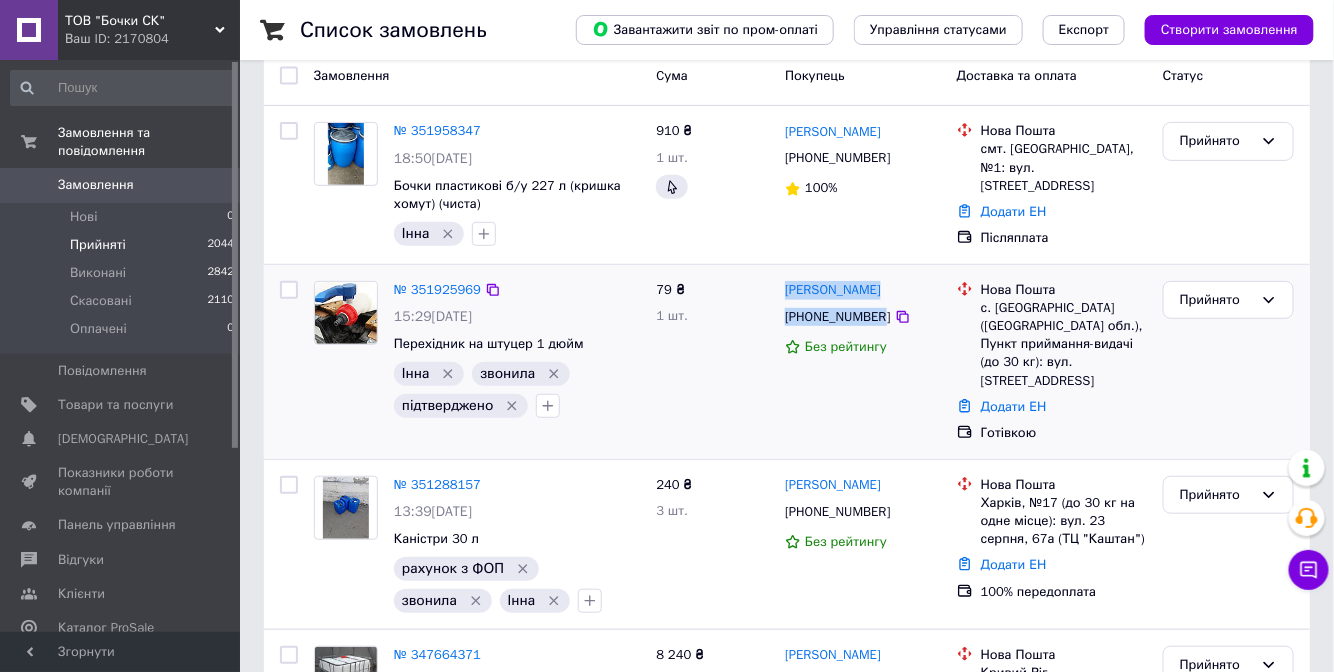 drag, startPoint x: 877, startPoint y: 312, endPoint x: 785, endPoint y: 276, distance: 98.79271 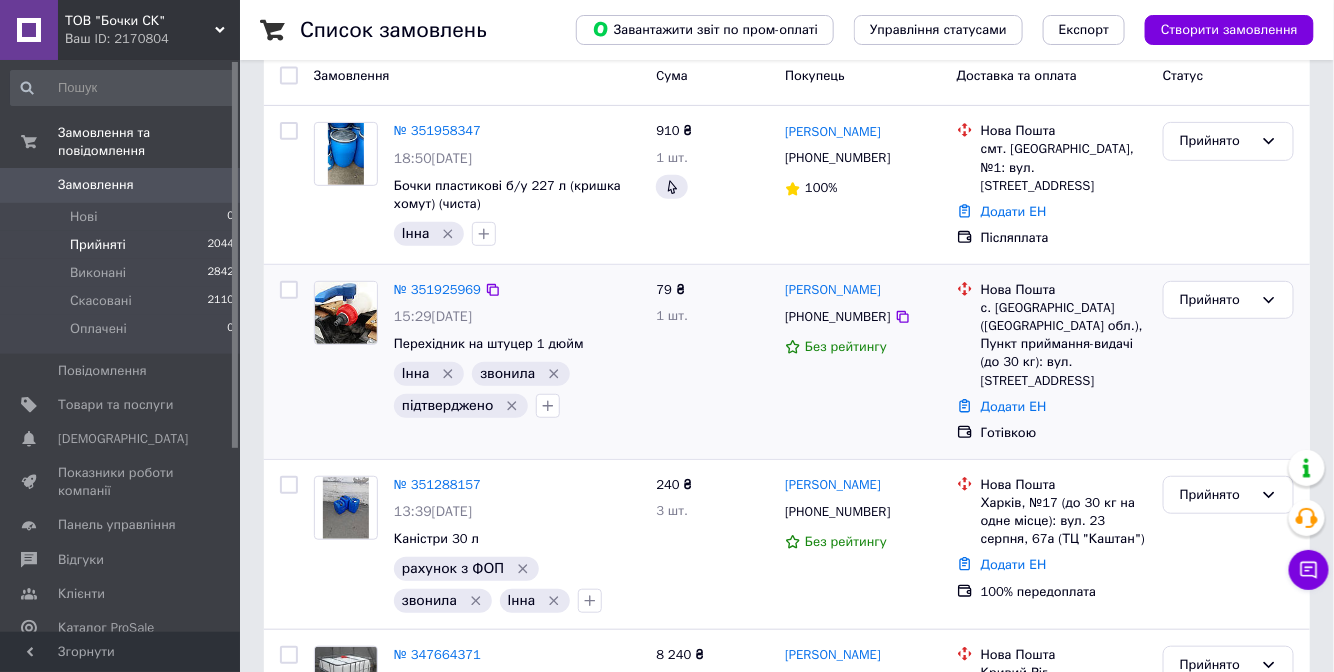 click on "79 ₴ 1 шт." at bounding box center [712, 362] 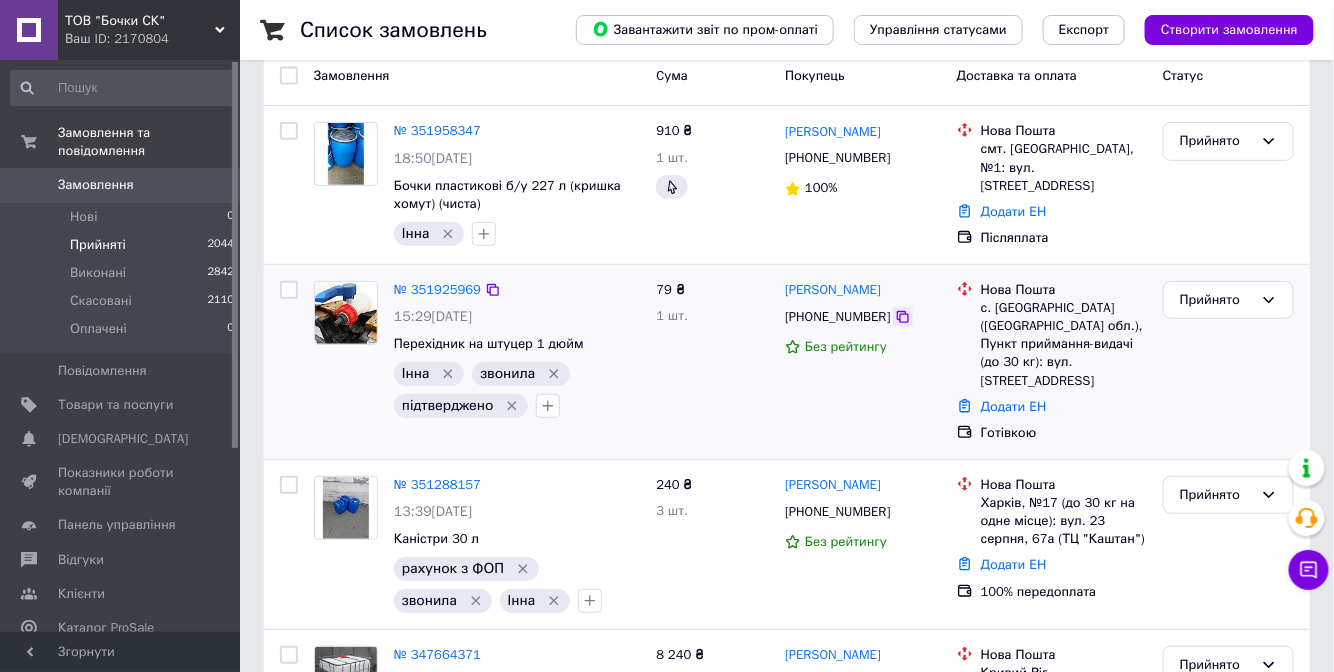 click 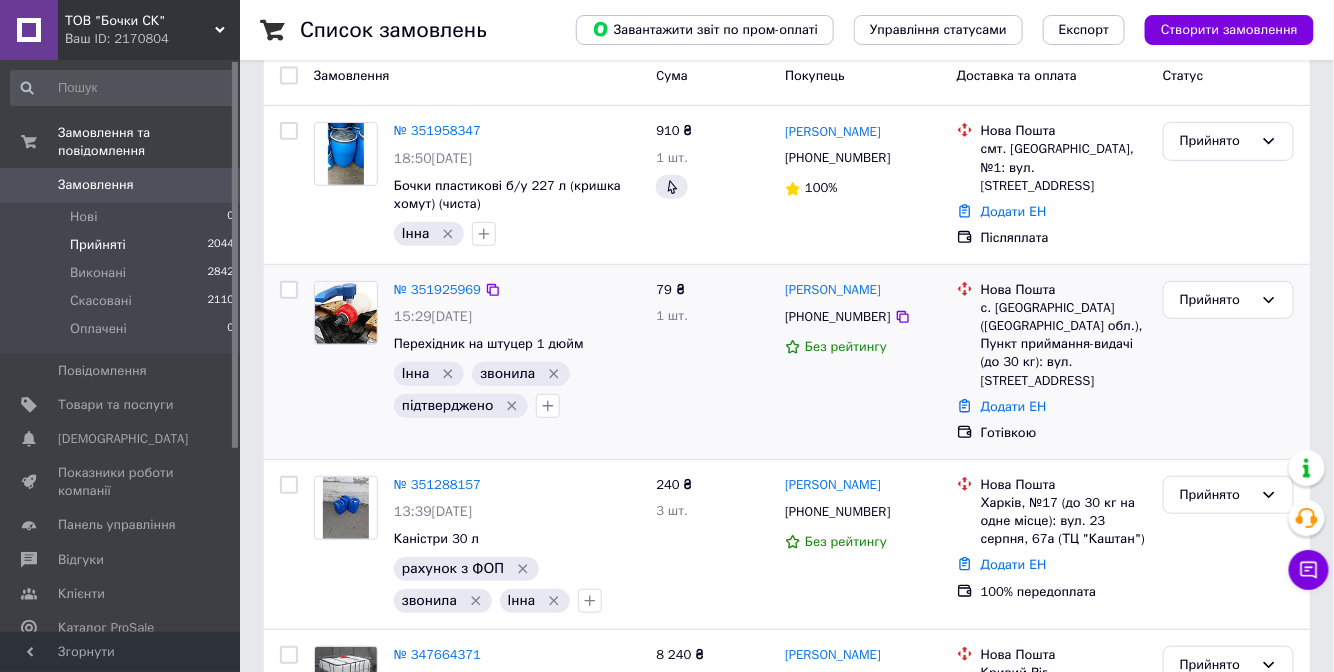 drag, startPoint x: 931, startPoint y: 287, endPoint x: 783, endPoint y: 285, distance: 148.01352 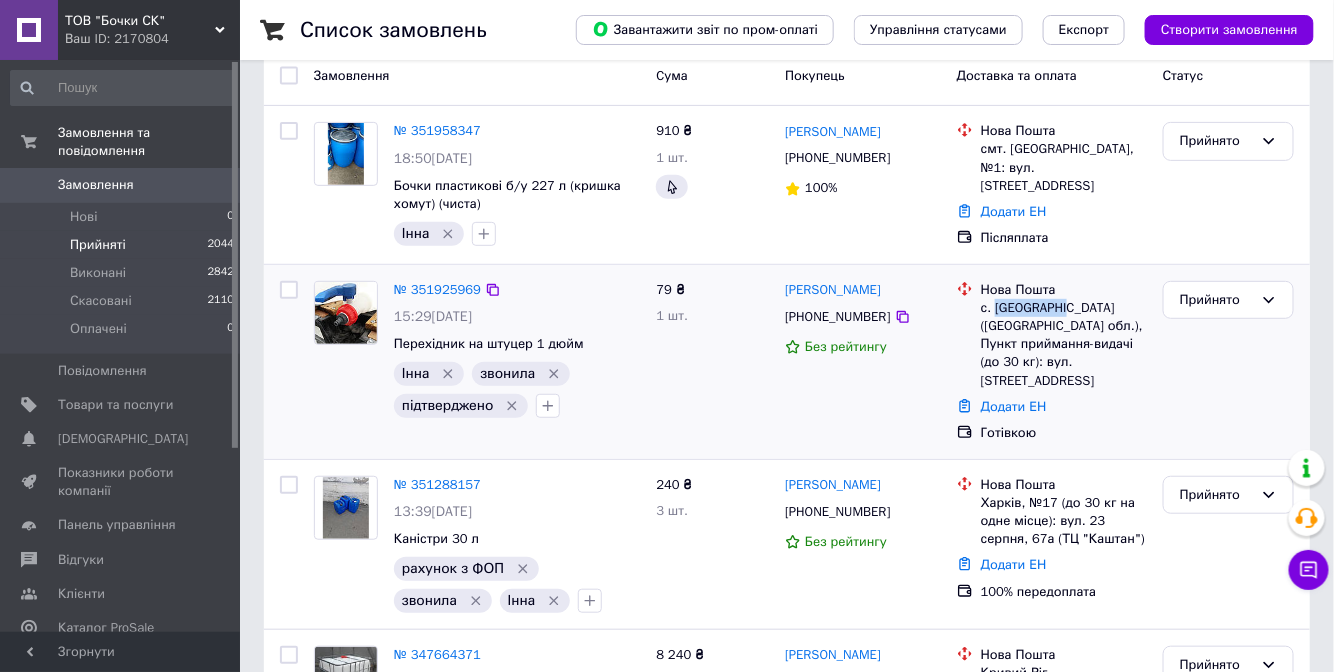 drag, startPoint x: 993, startPoint y: 301, endPoint x: 1062, endPoint y: 302, distance: 69.00725 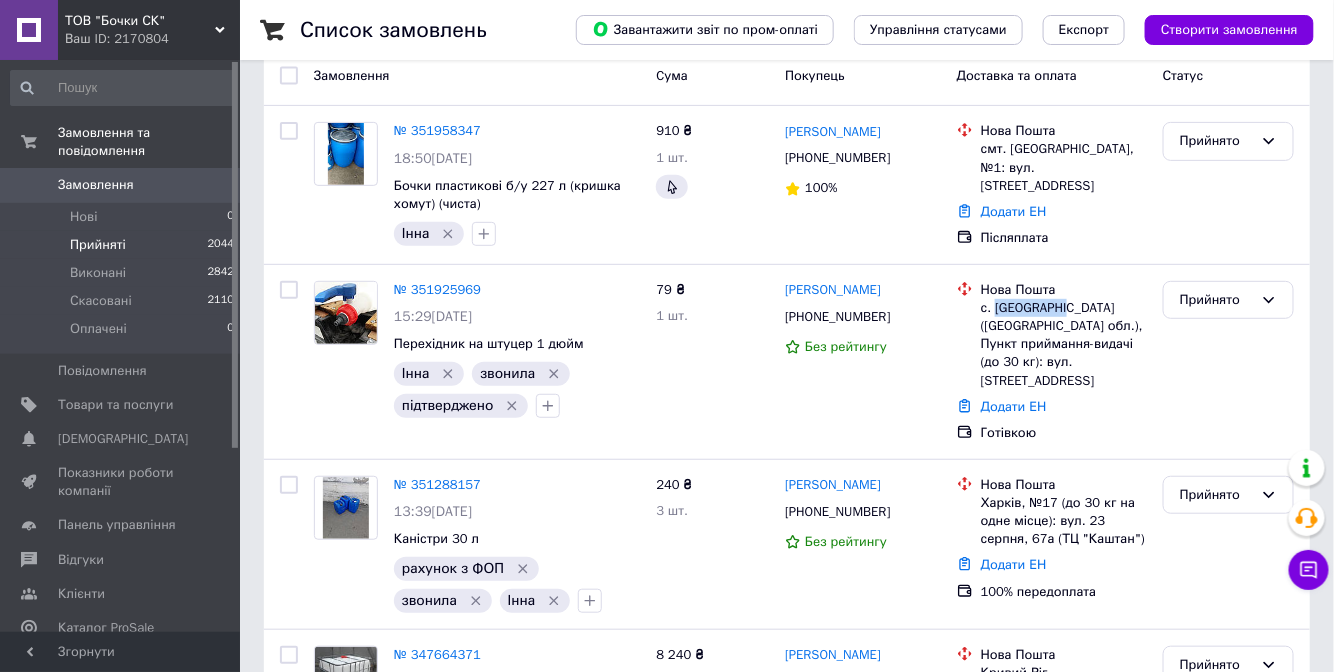 copy on "Кашперівка" 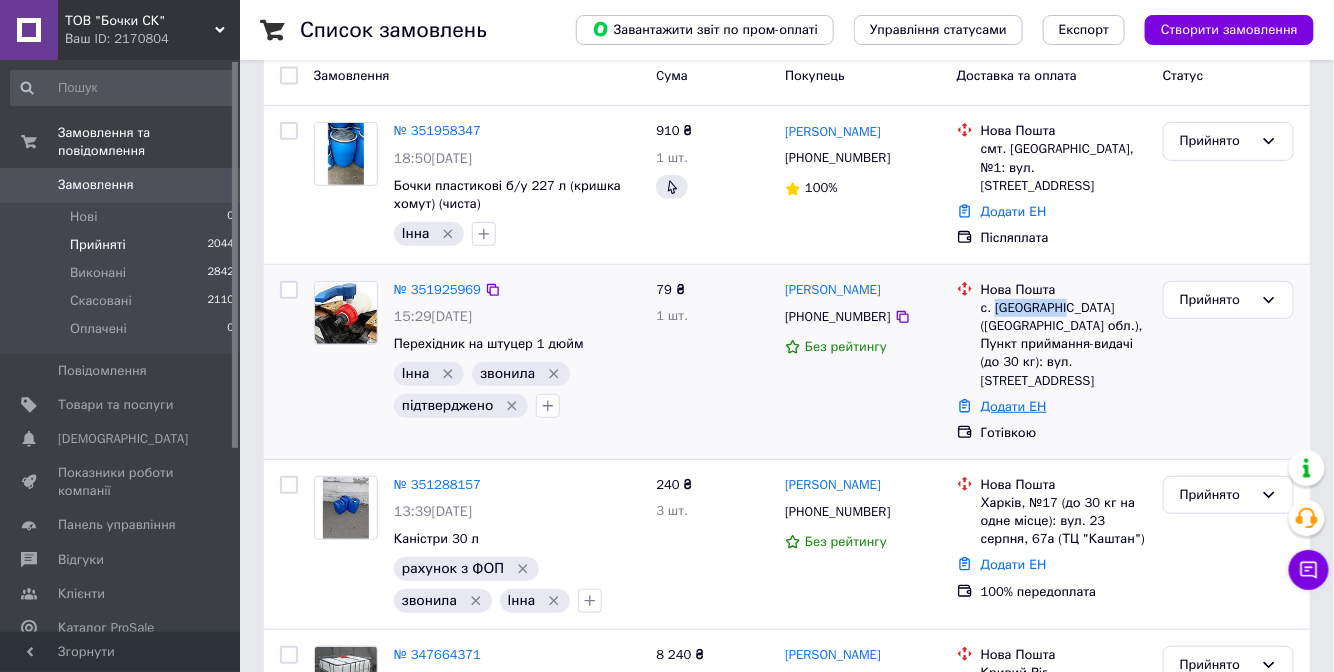 click on "Додати ЕН" at bounding box center (1014, 406) 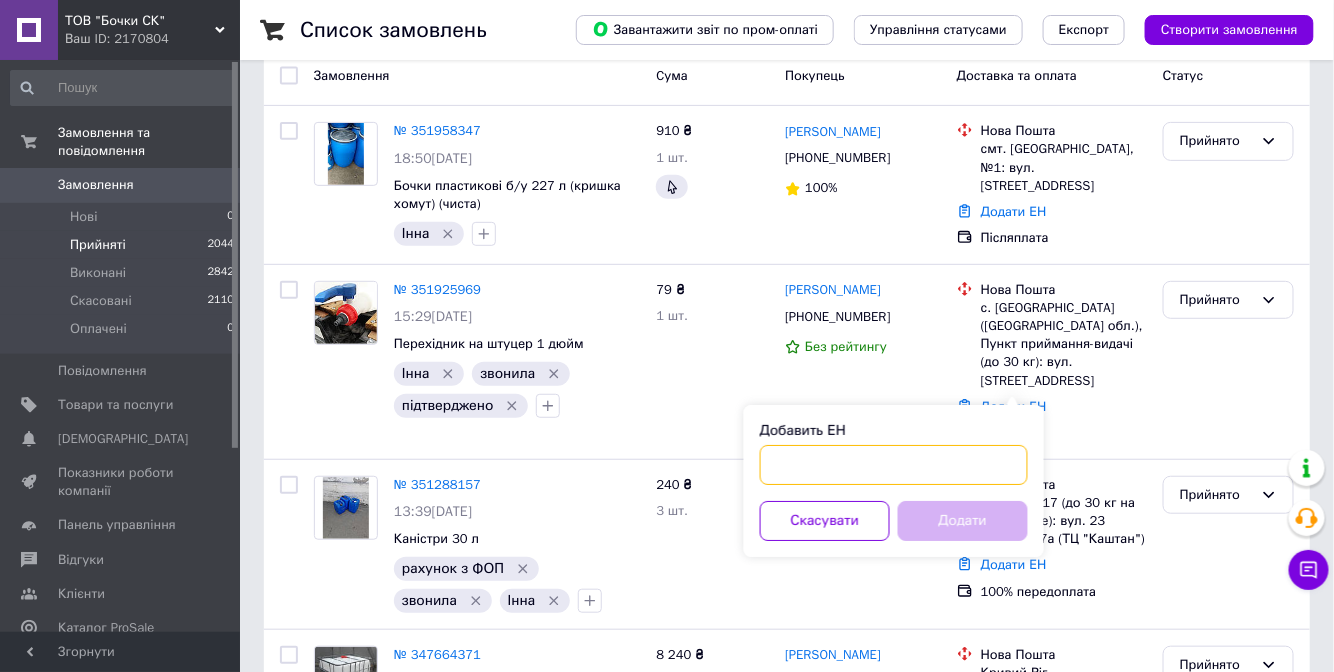 click on "Добавить ЕН" at bounding box center [894, 465] 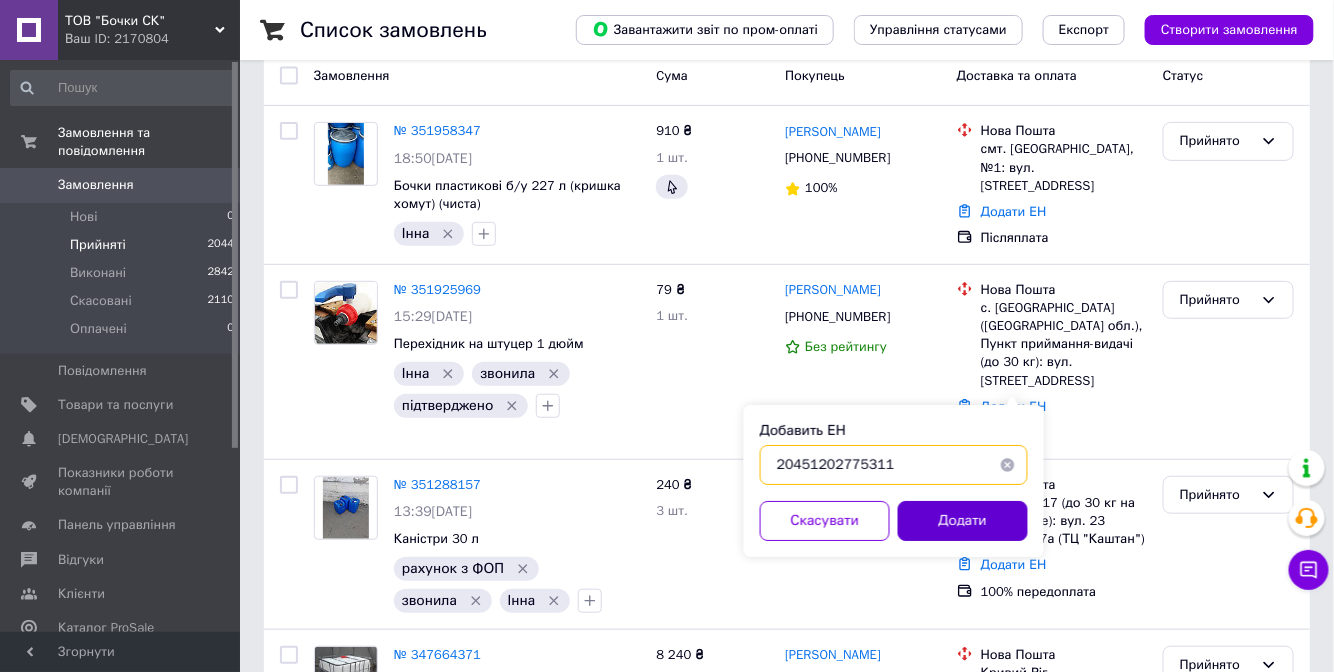 type on "20451202775311" 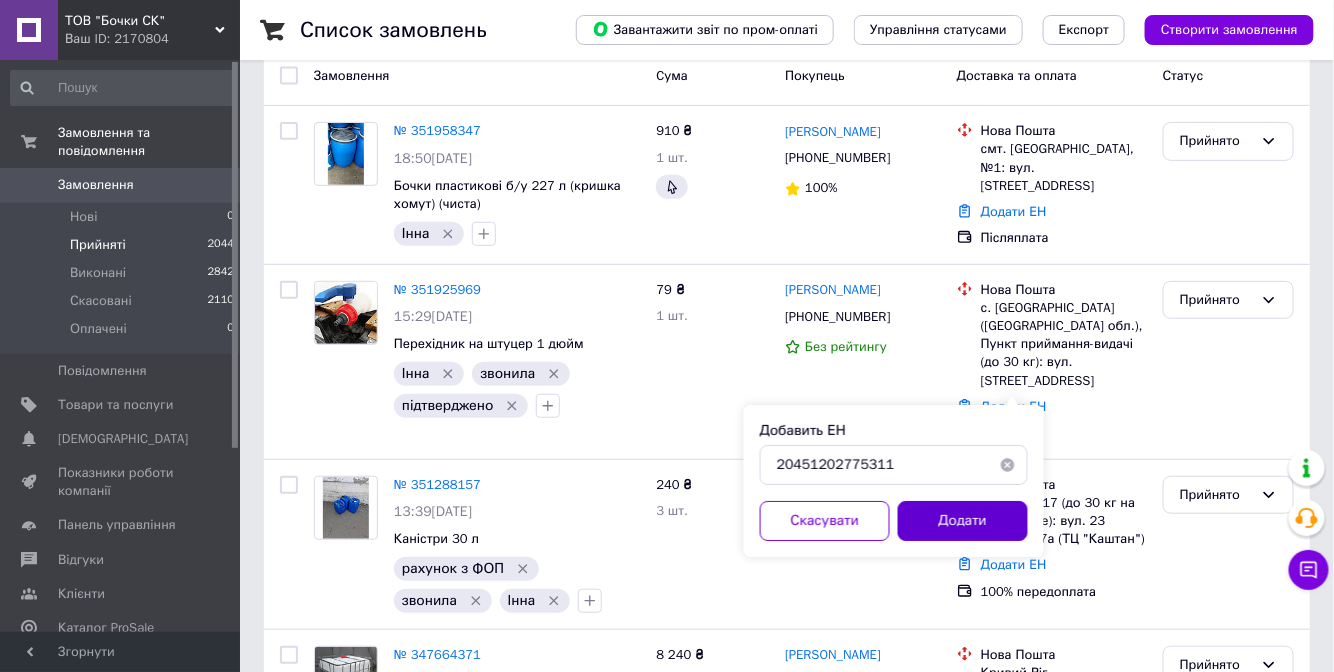 click on "Додати" at bounding box center [963, 521] 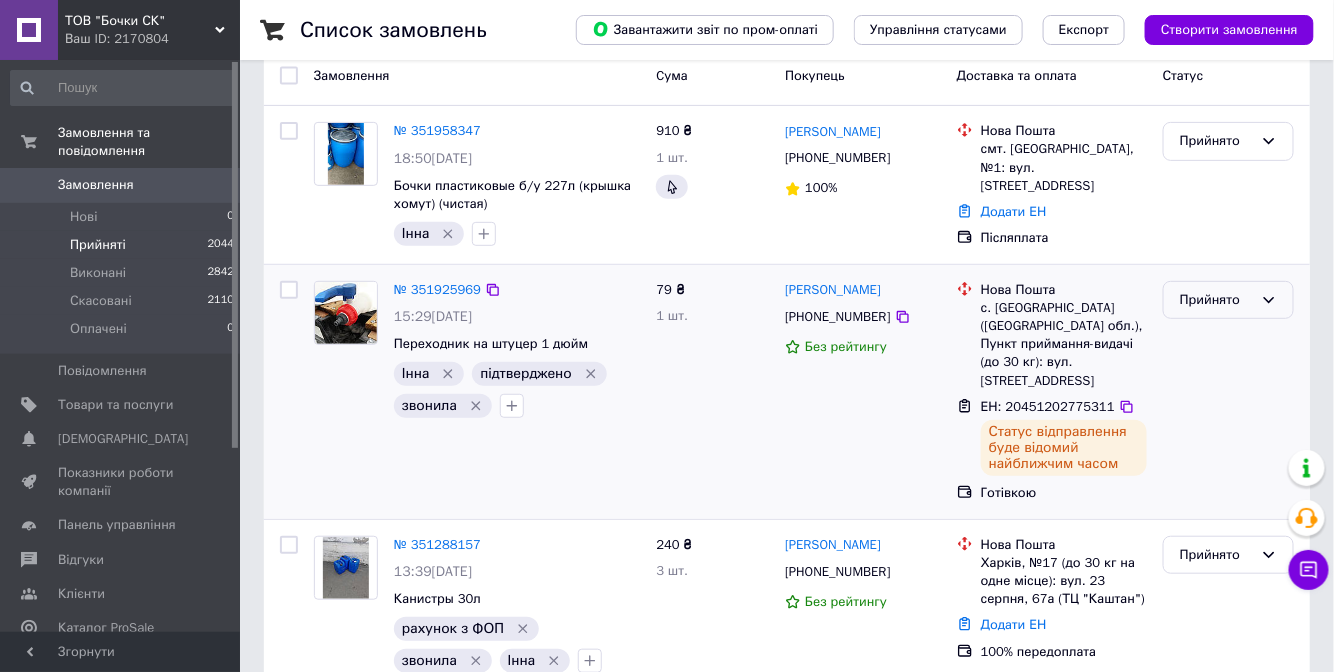 click on "Прийнято" at bounding box center (1216, 300) 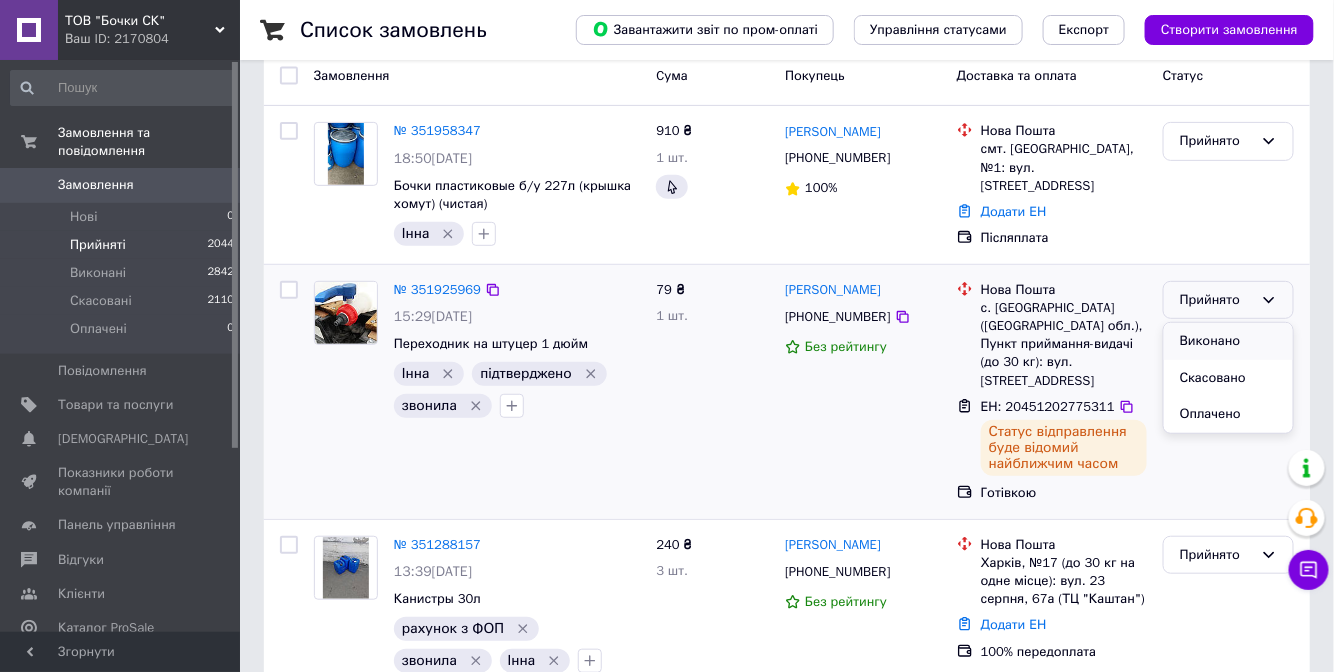 click on "Виконано" at bounding box center [1228, 341] 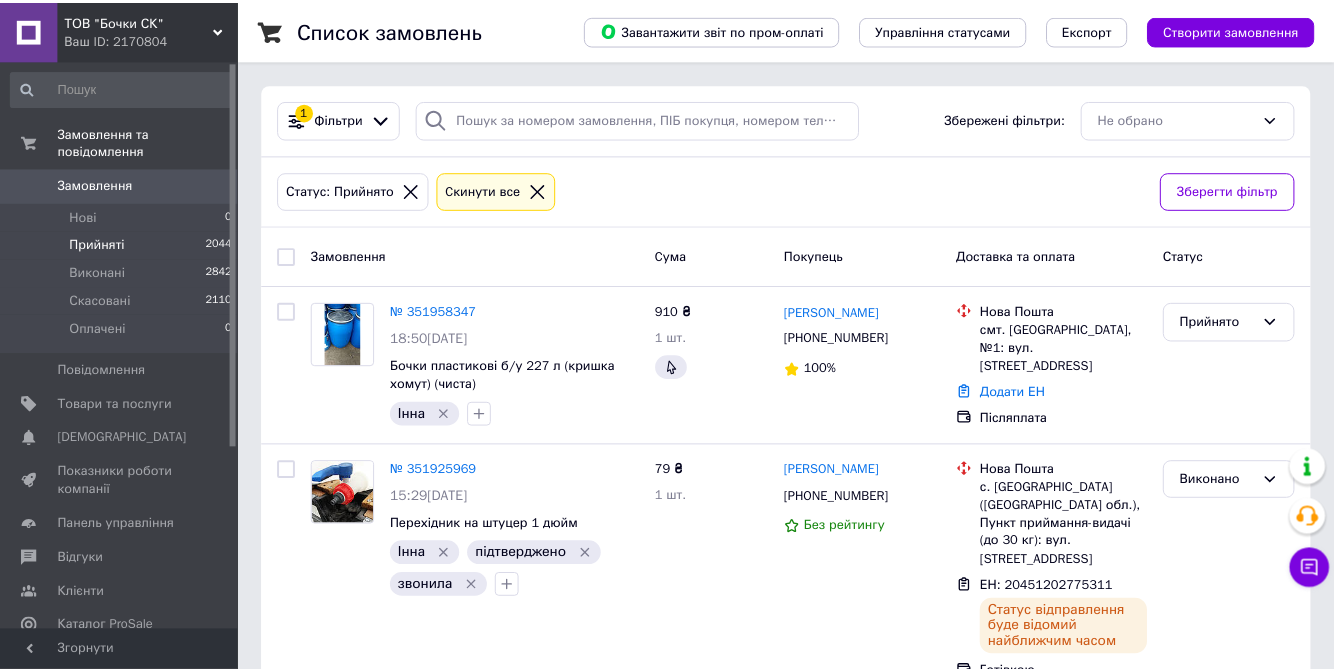 scroll, scrollTop: 0, scrollLeft: 0, axis: both 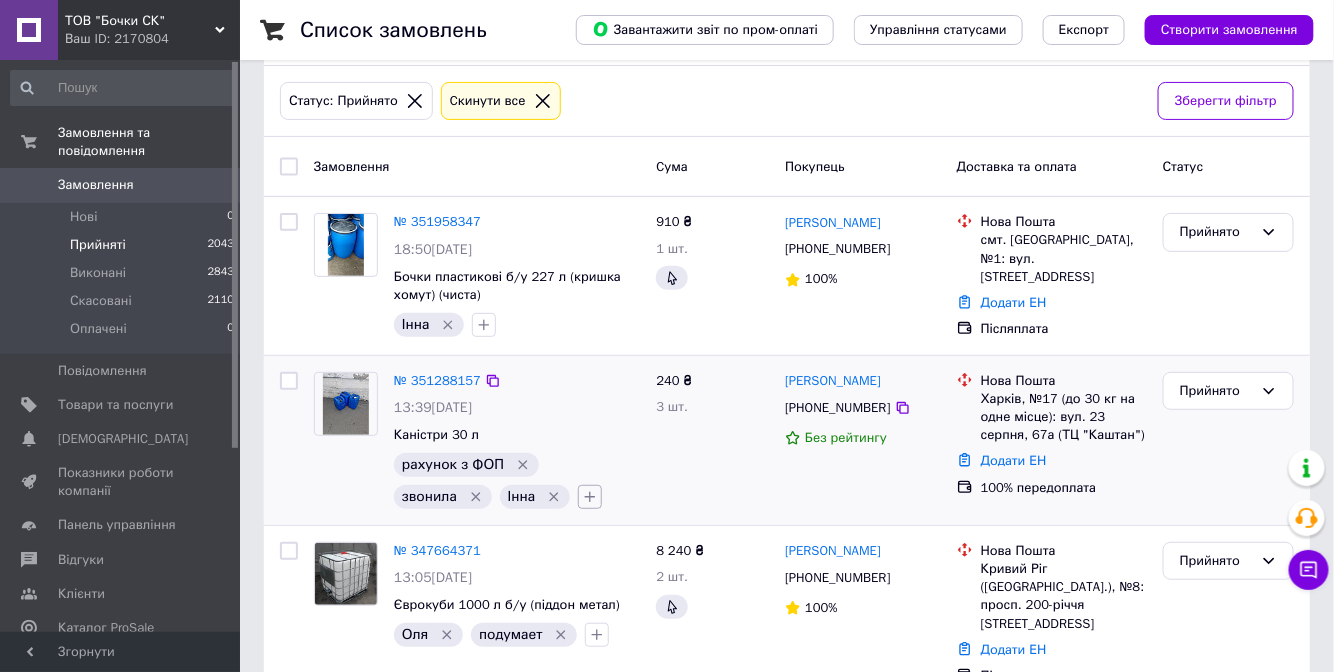 click 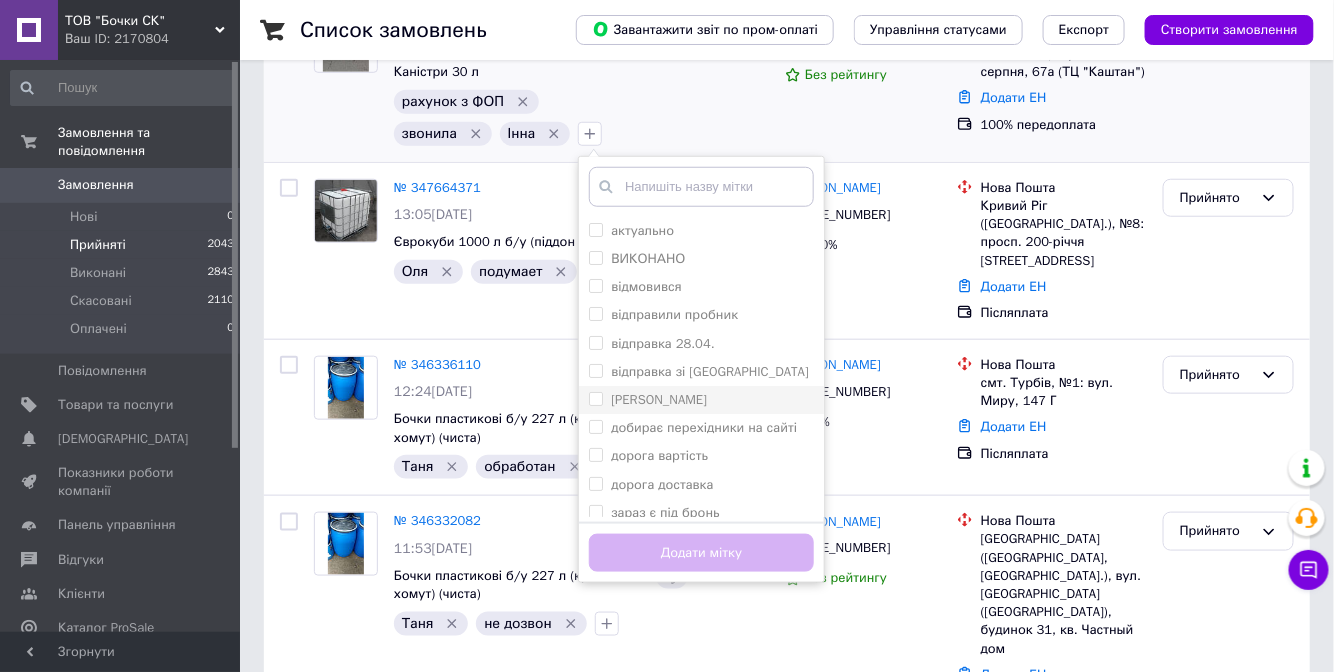 scroll, scrollTop: 454, scrollLeft: 0, axis: vertical 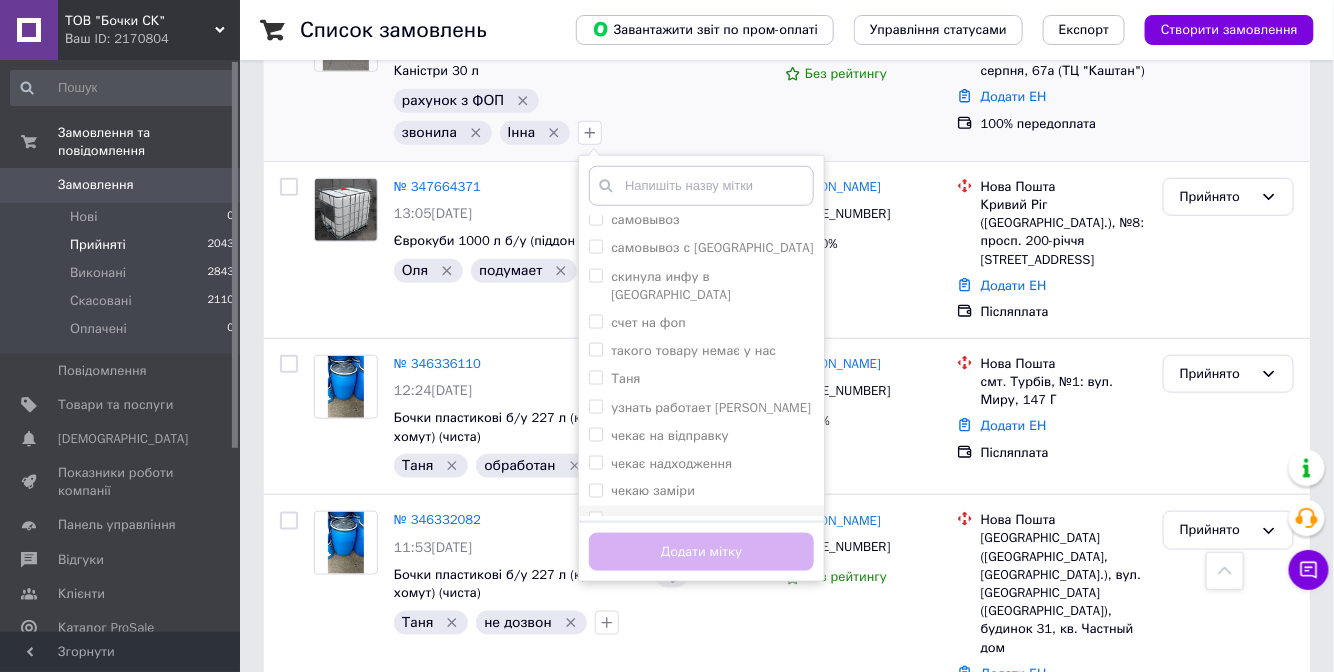 click on "чекаю оплату" at bounding box center (653, 519) 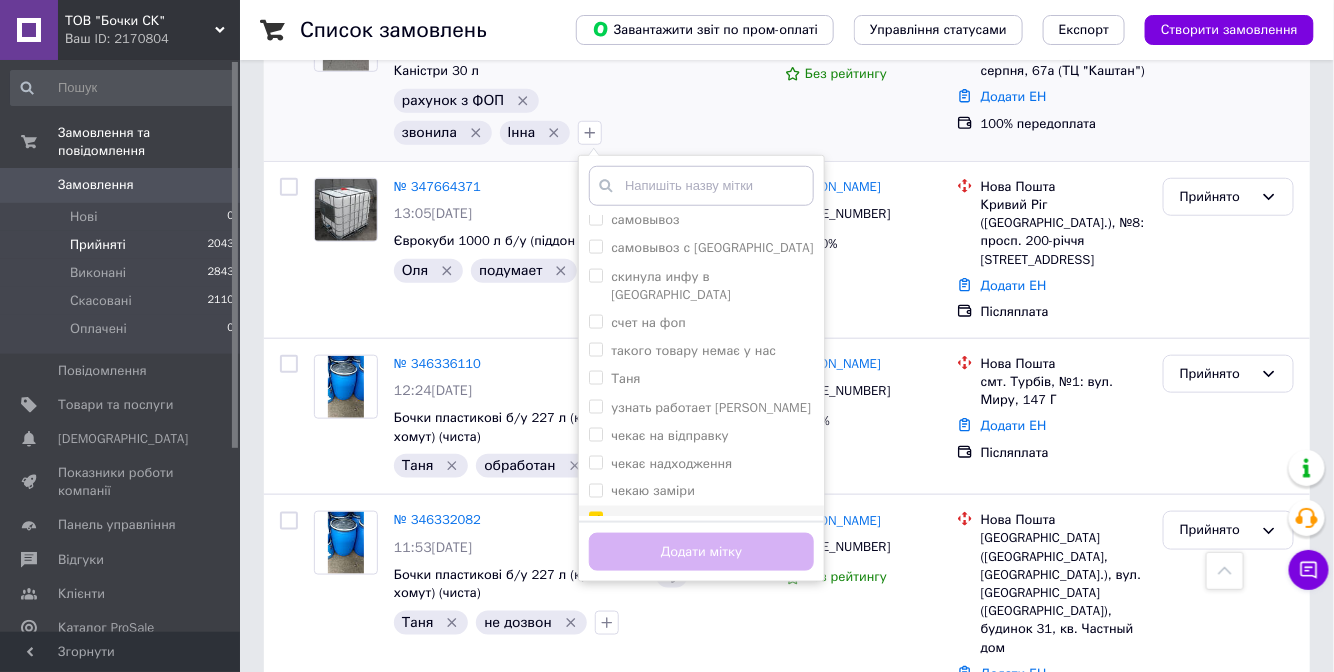 checkbox on "true" 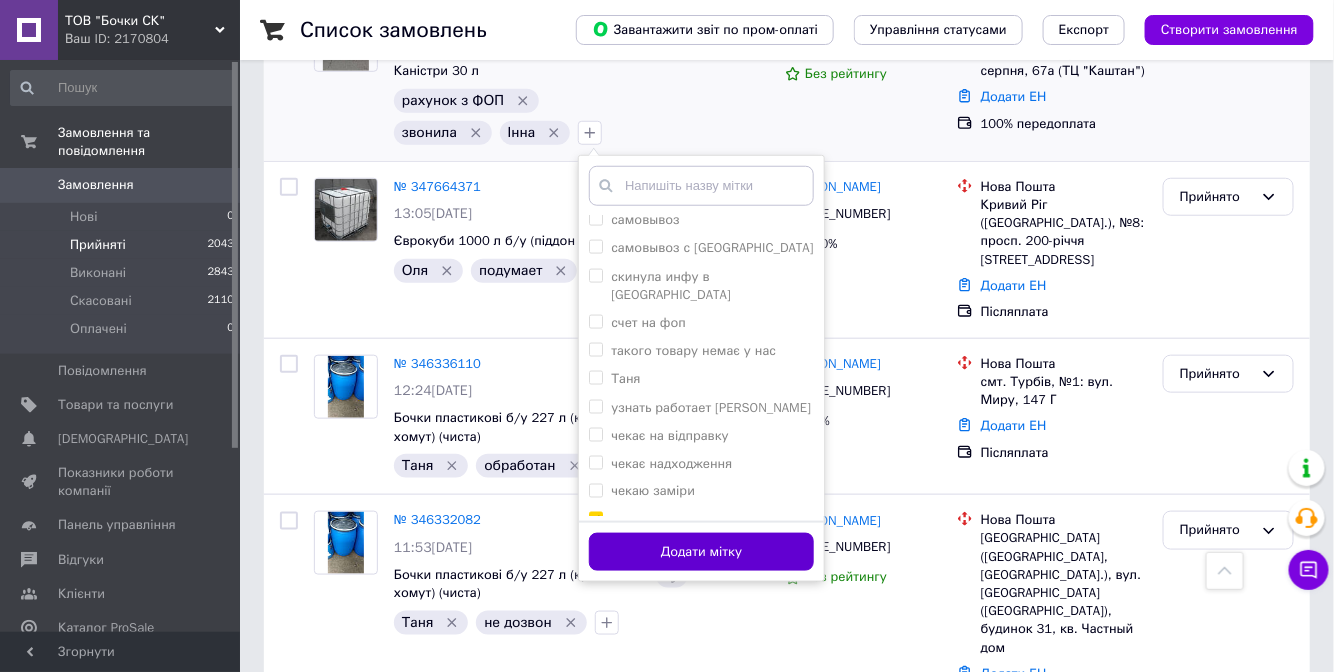 click on "Додати мітку" at bounding box center (701, 552) 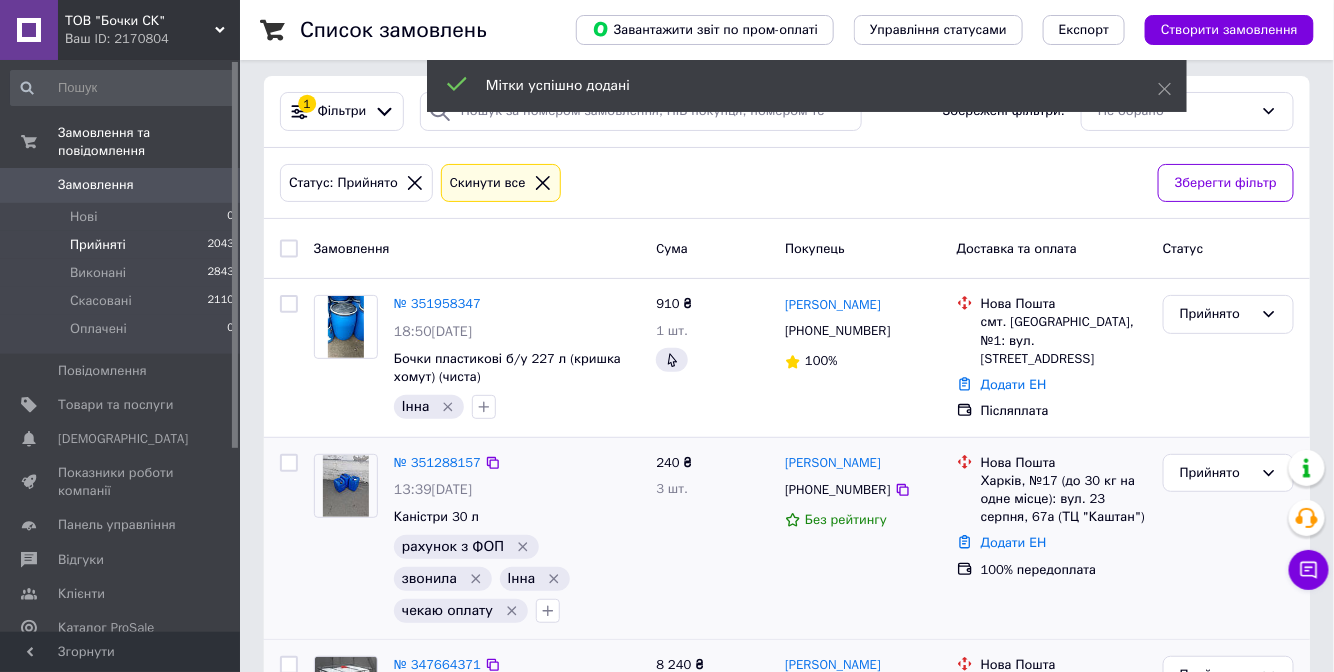 scroll, scrollTop: 0, scrollLeft: 0, axis: both 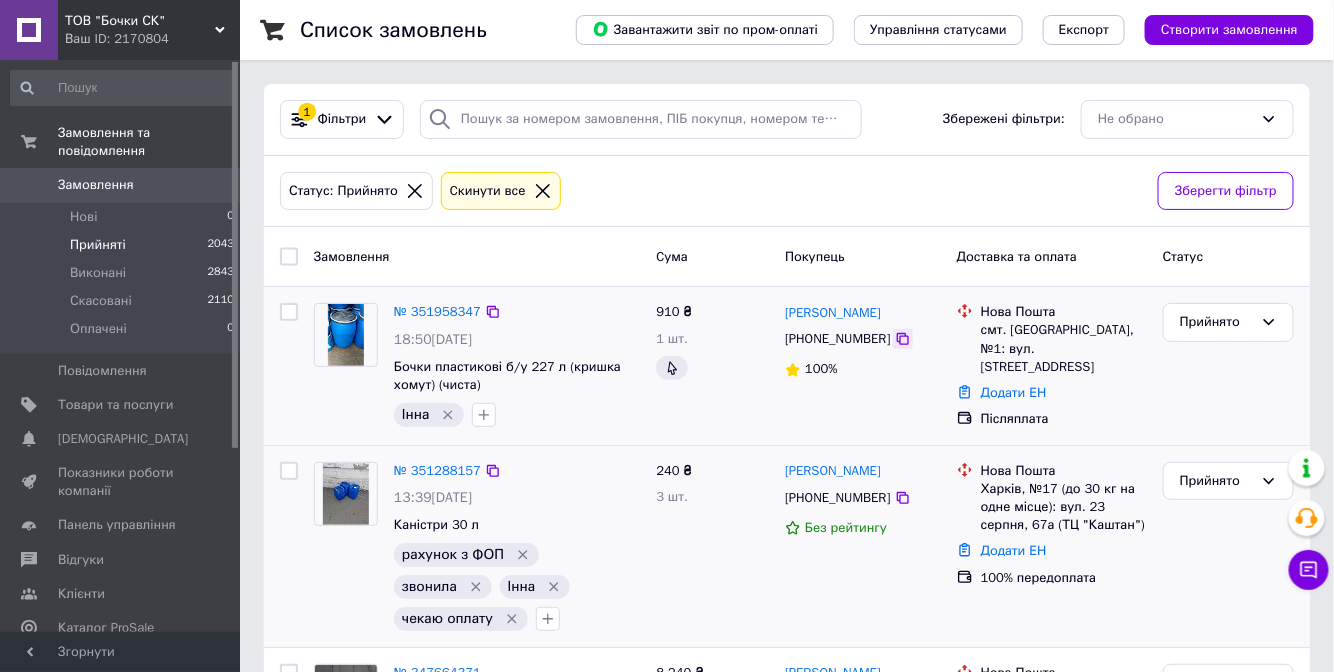 click 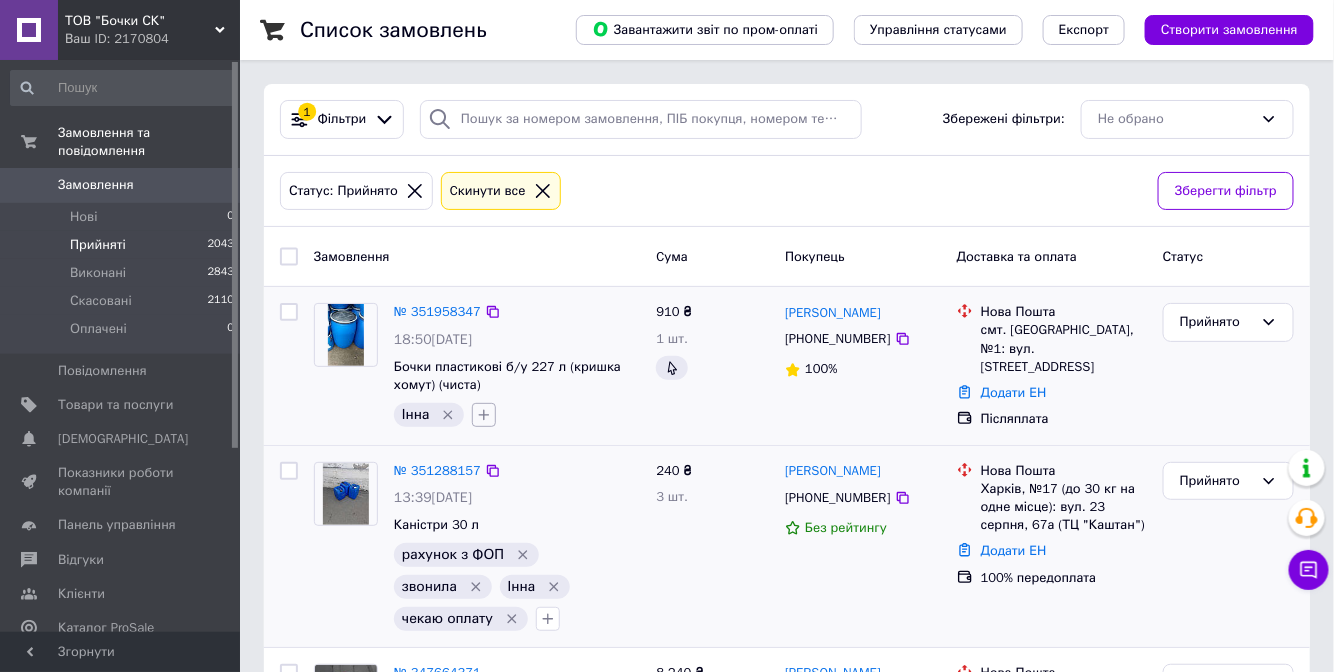 click 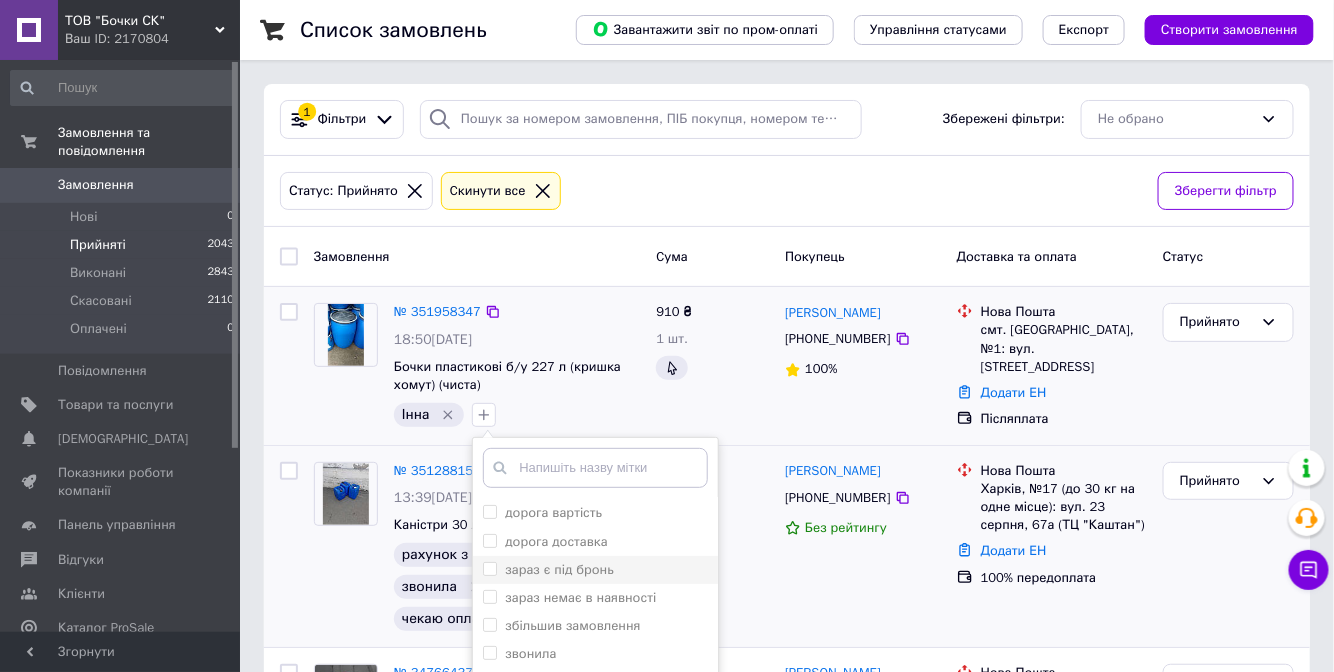 scroll, scrollTop: 363, scrollLeft: 0, axis: vertical 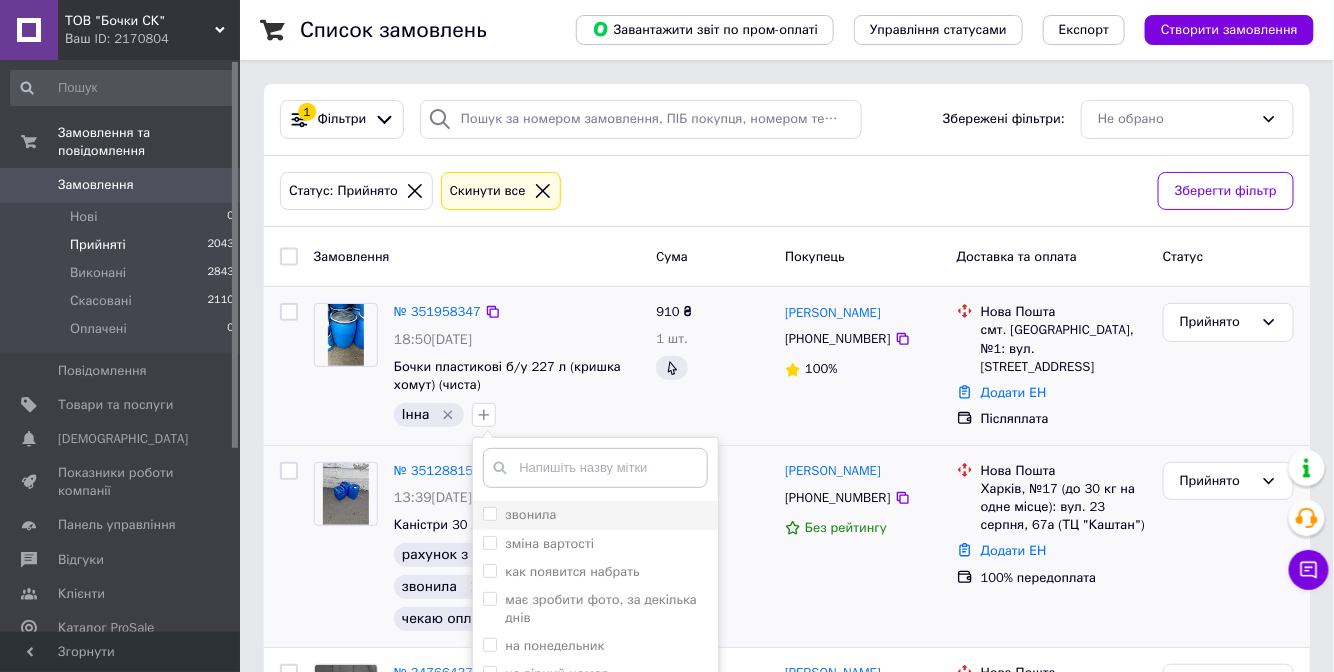 click on "звонила" at bounding box center (595, 515) 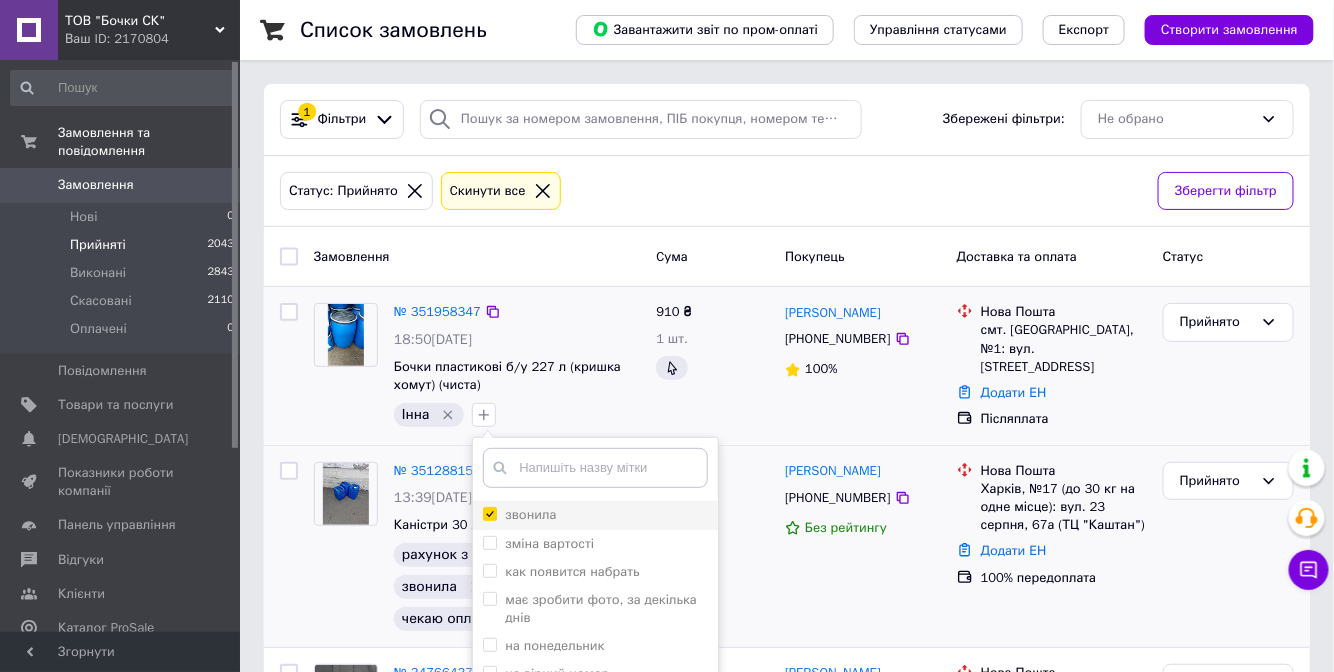 checkbox on "true" 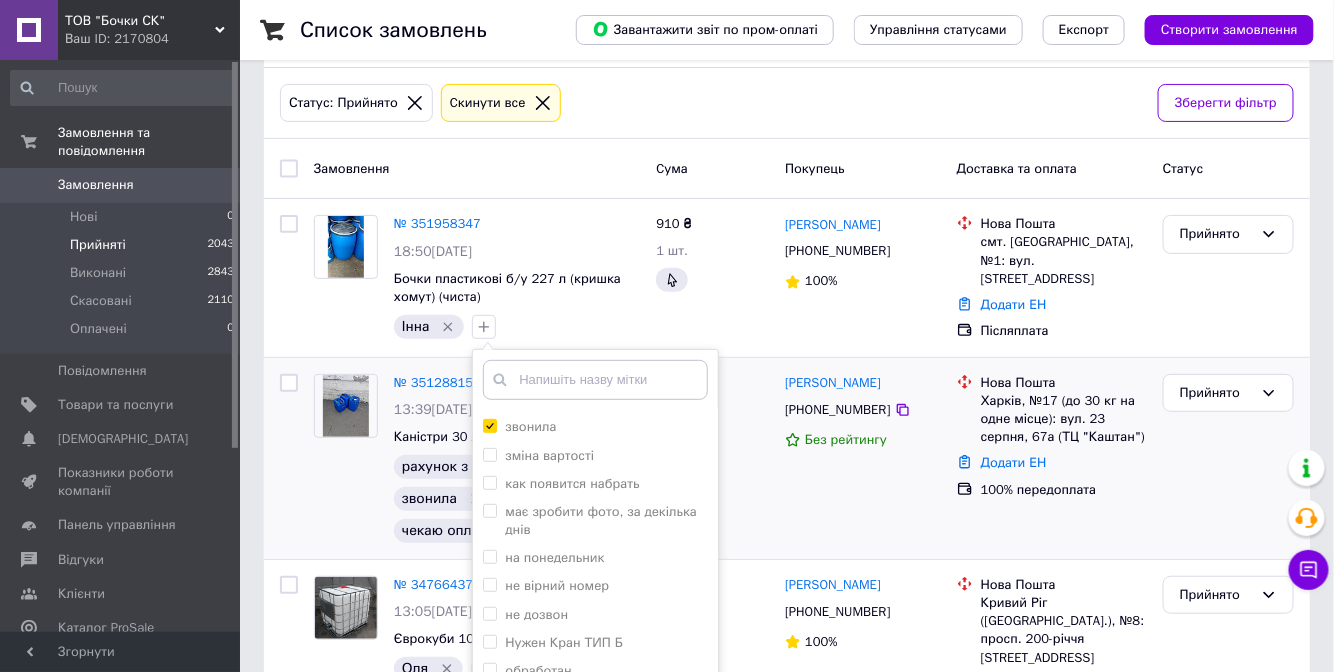 scroll, scrollTop: 181, scrollLeft: 0, axis: vertical 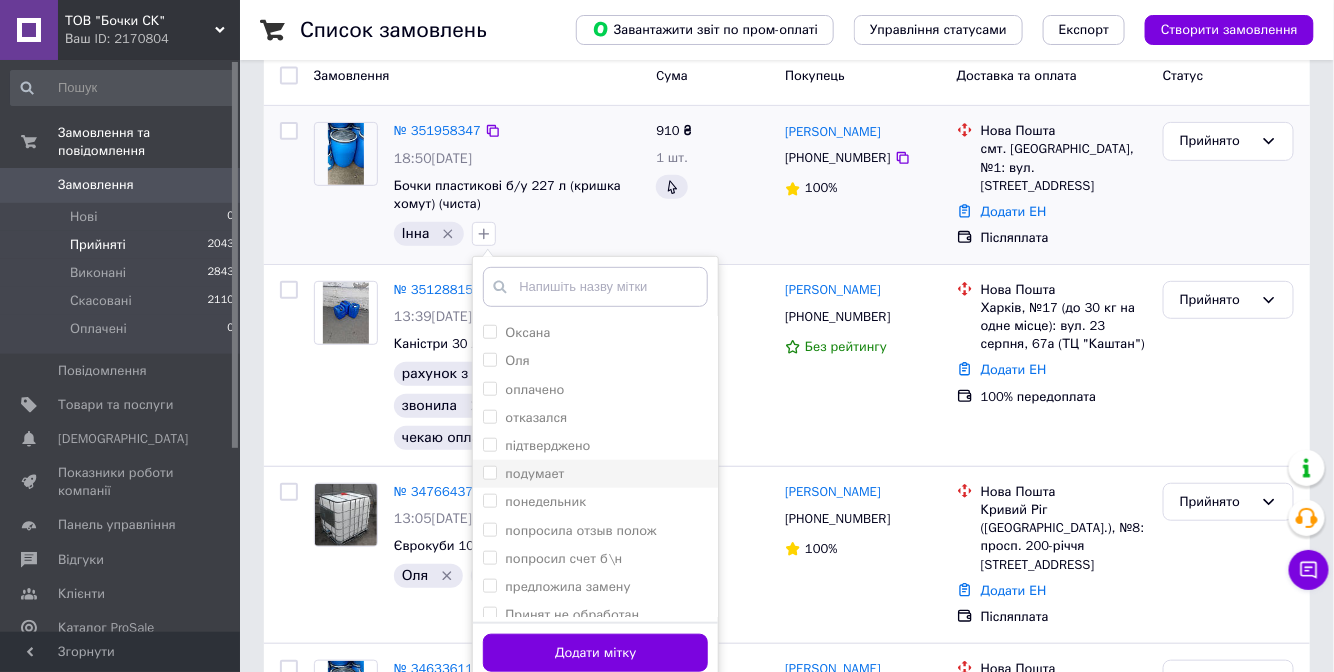 click on "подумает" at bounding box center [534, 473] 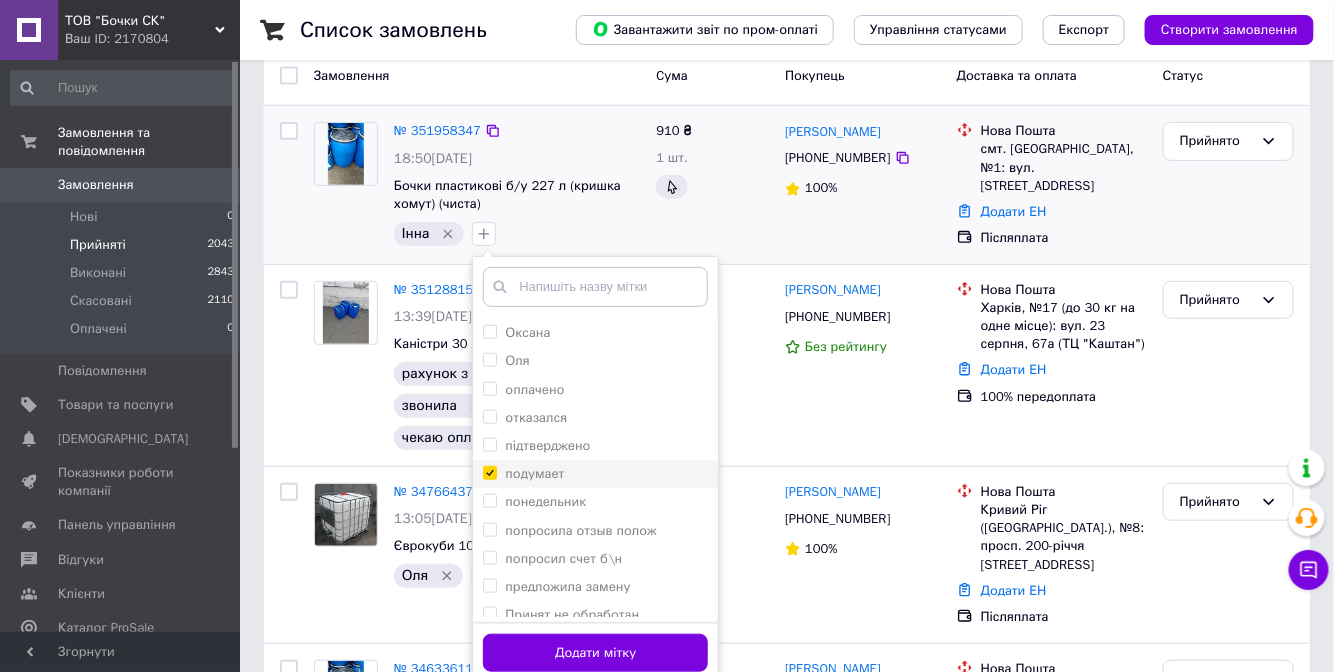 checkbox on "true" 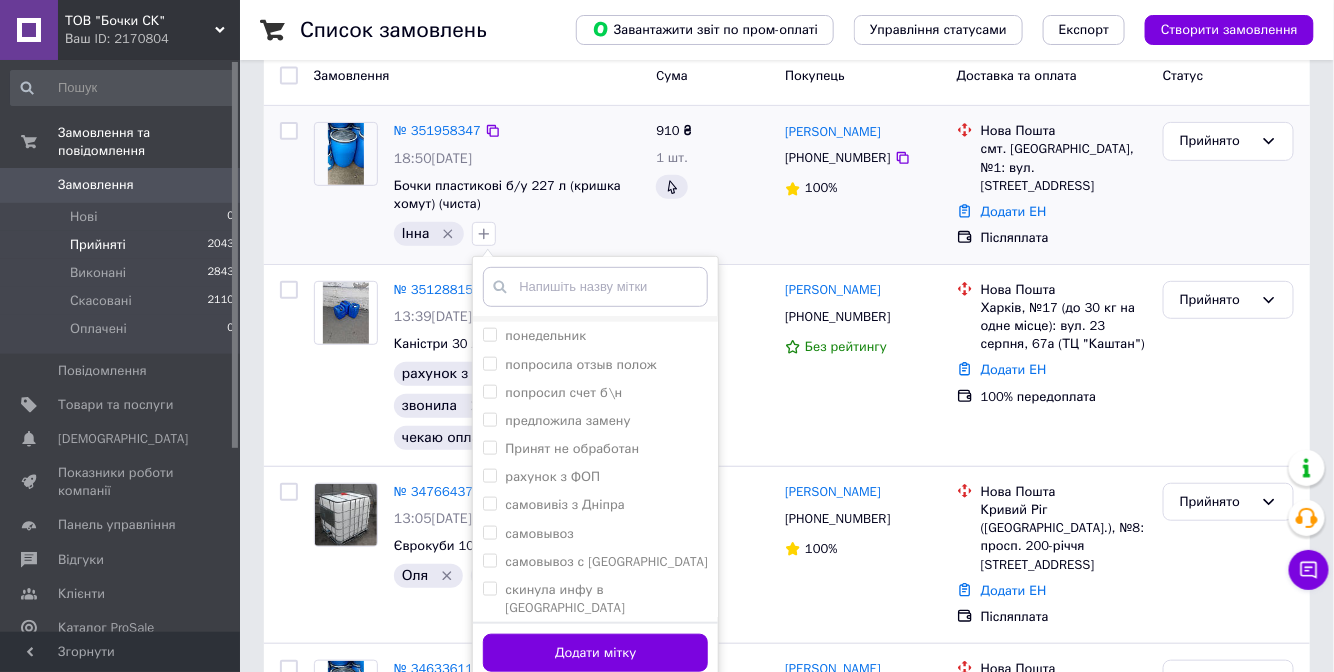 scroll, scrollTop: 909, scrollLeft: 0, axis: vertical 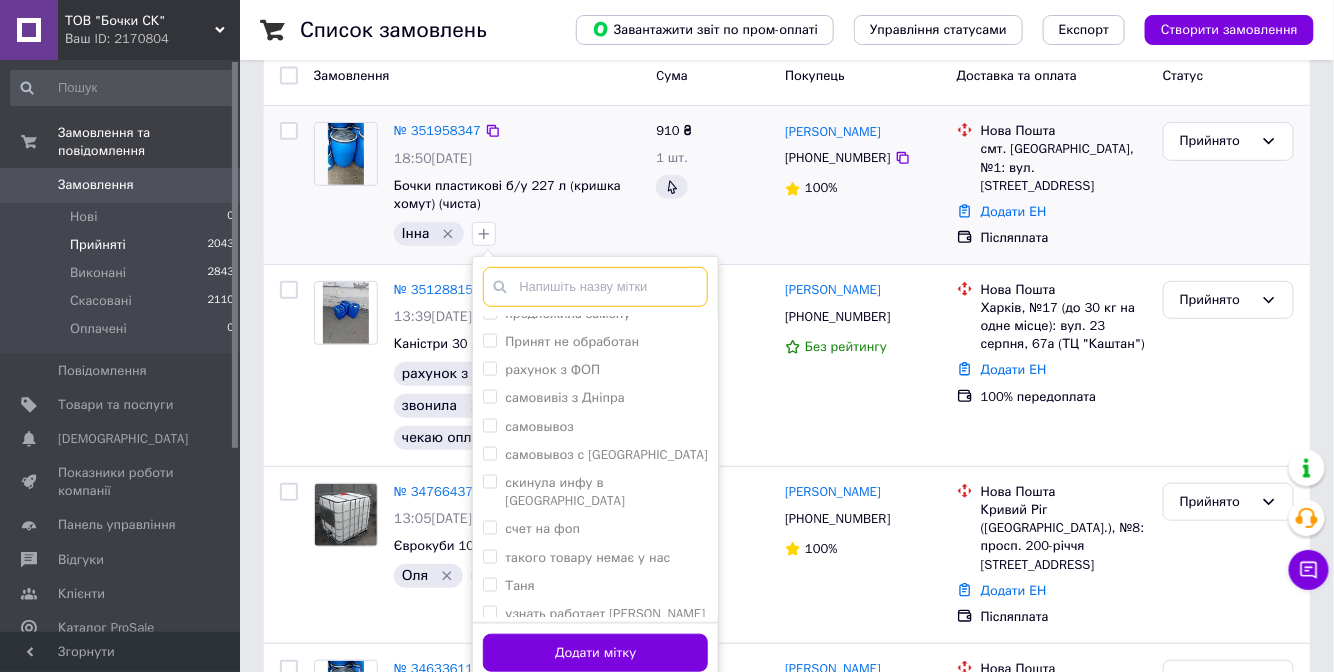 click at bounding box center (595, 287) 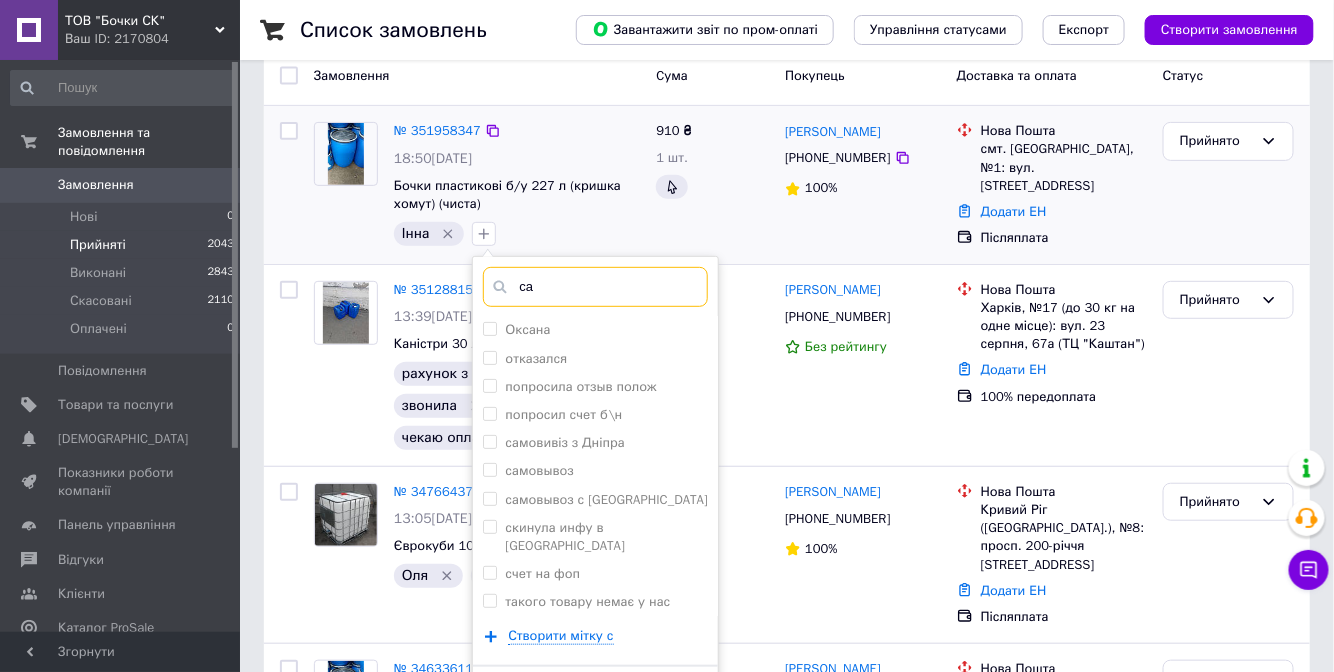 scroll, scrollTop: 0, scrollLeft: 0, axis: both 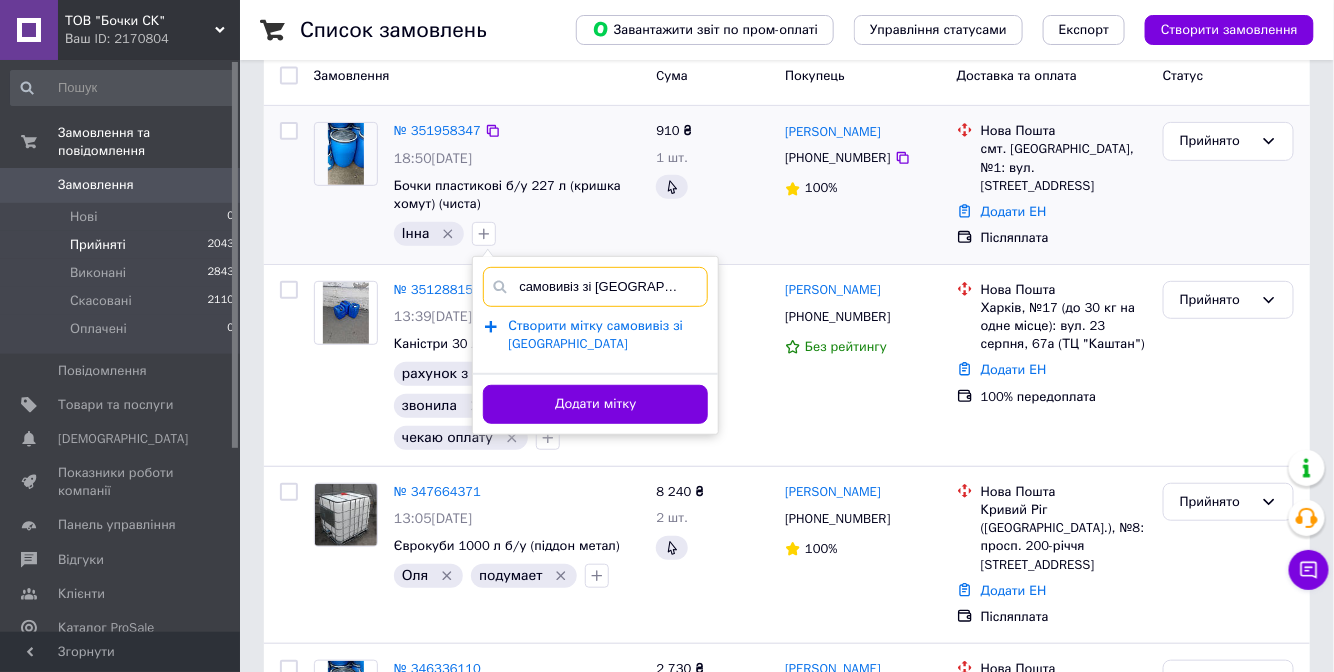 type on "самовивіз зі Львова" 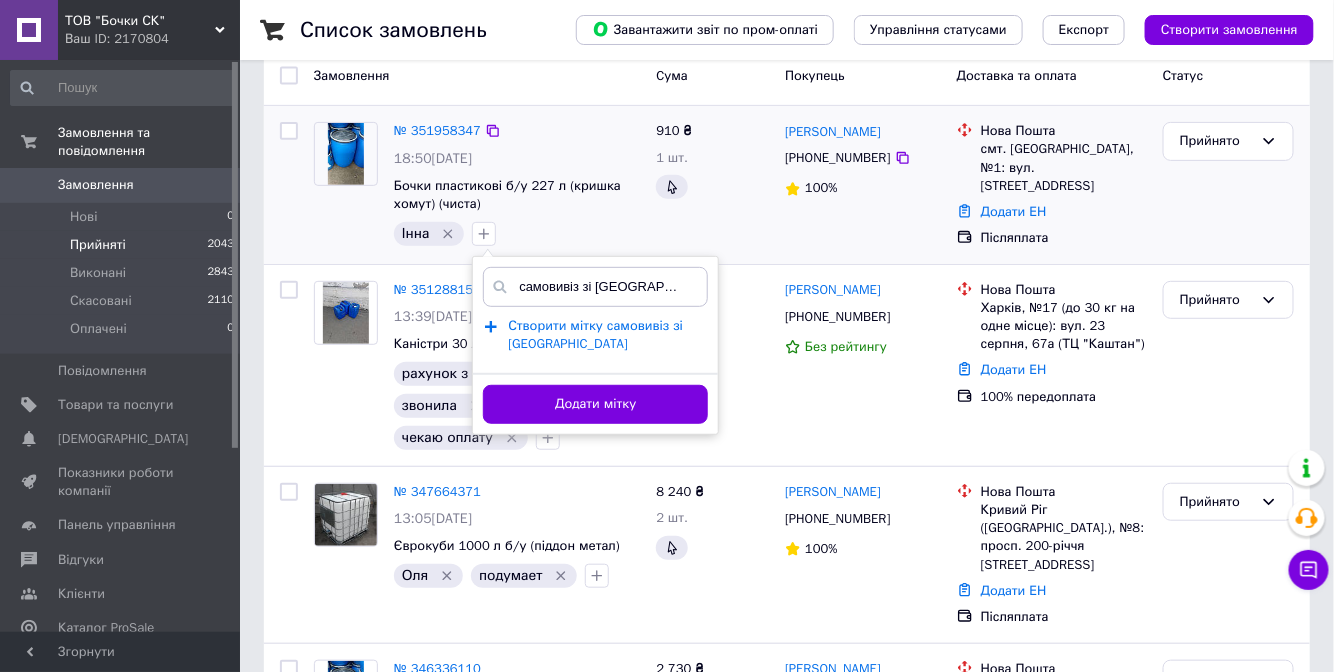 click on "Створити мітку   самовивіз зі Львова" at bounding box center (595, 335) 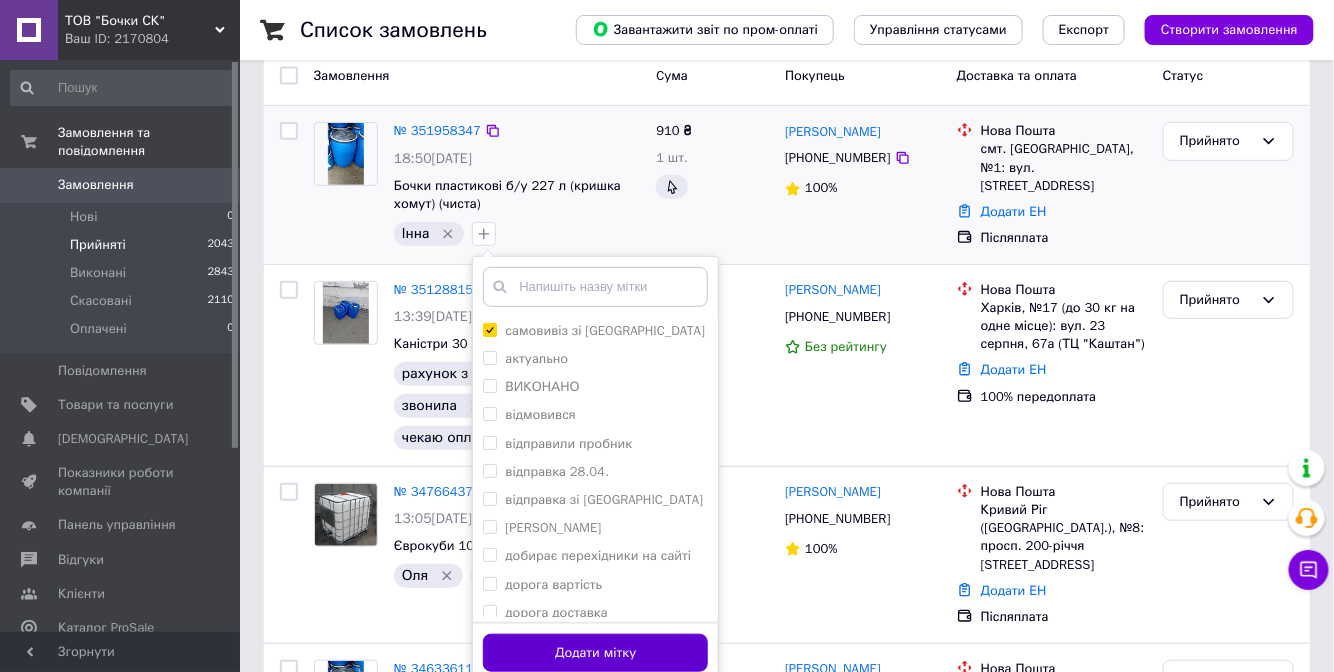 click on "Додати мітку" at bounding box center [595, 653] 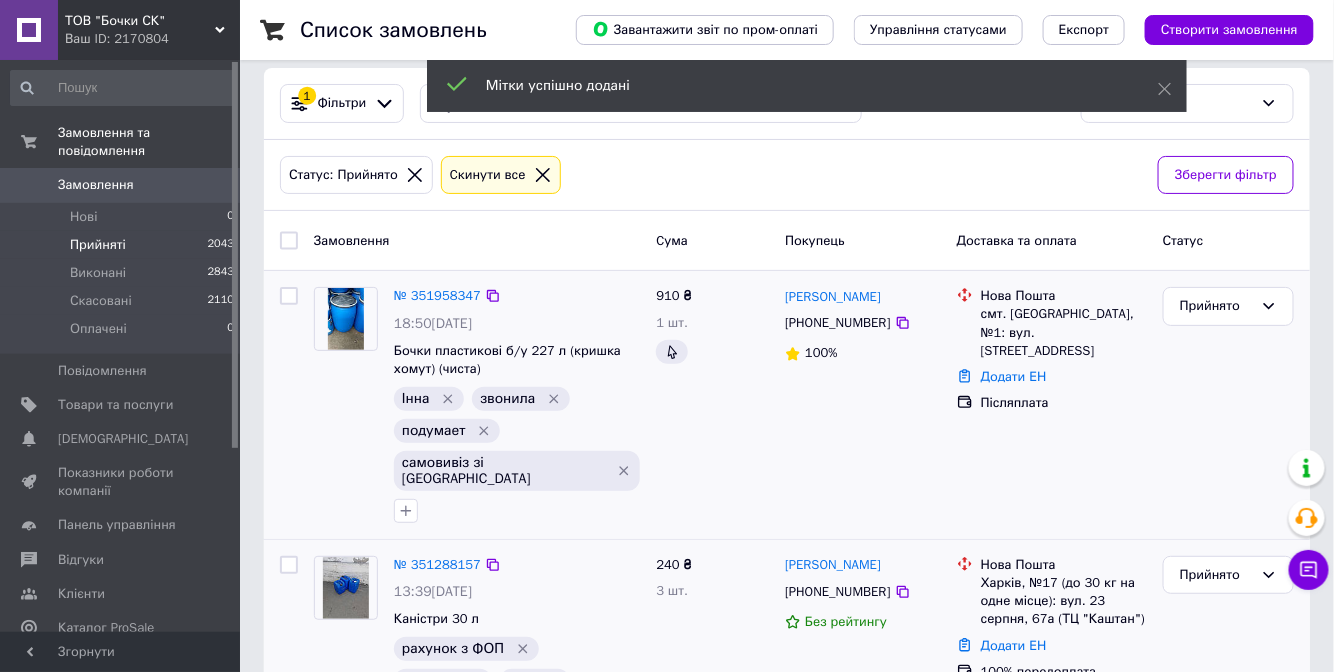 scroll, scrollTop: 0, scrollLeft: 0, axis: both 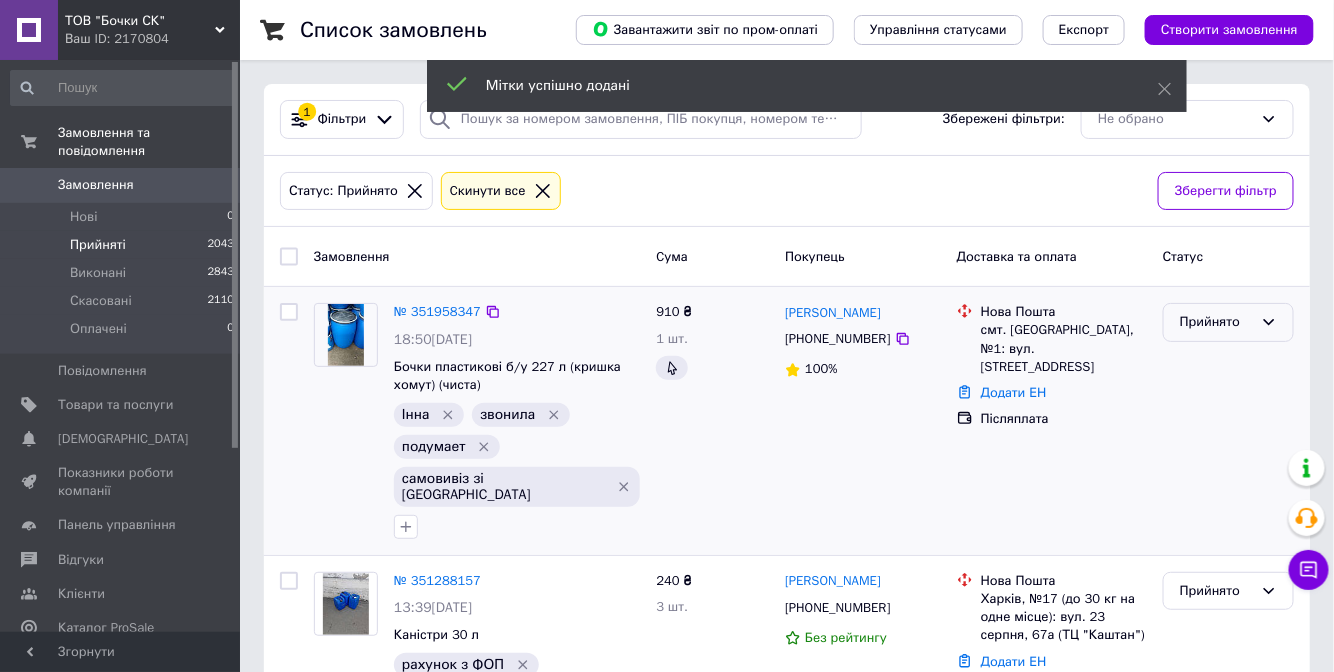 click on "Прийнято" at bounding box center (1216, 322) 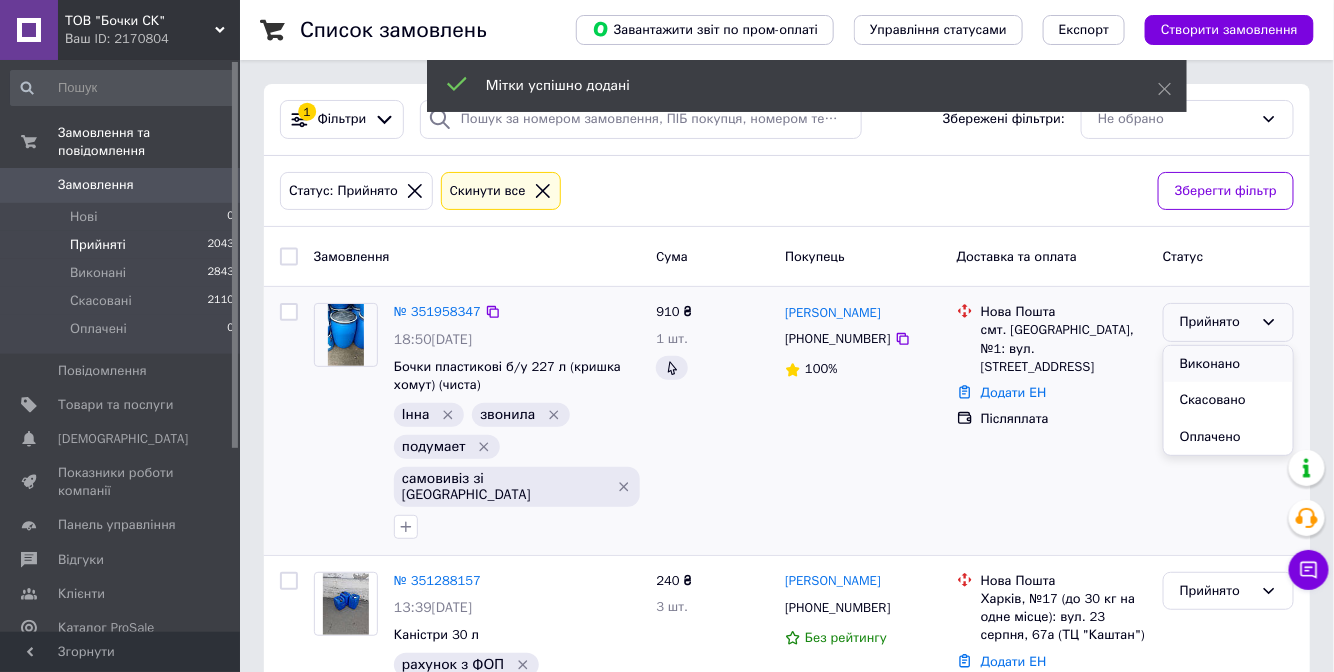 click on "Виконано" at bounding box center [1228, 364] 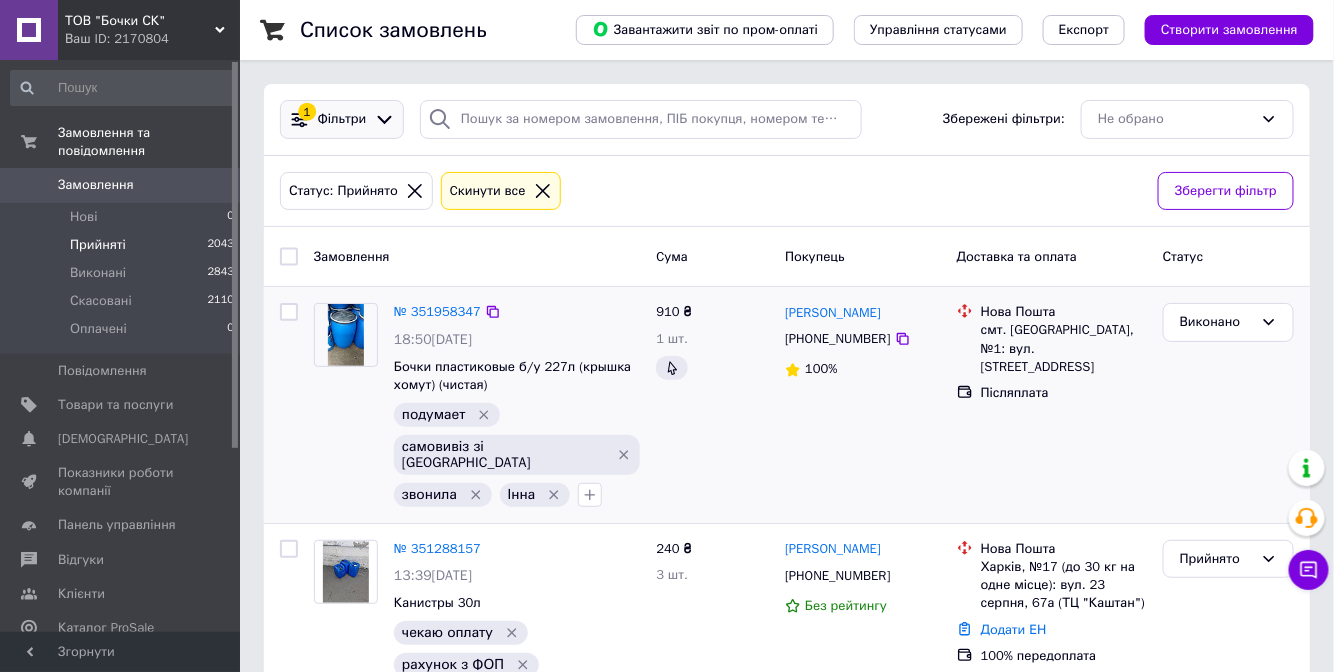 click 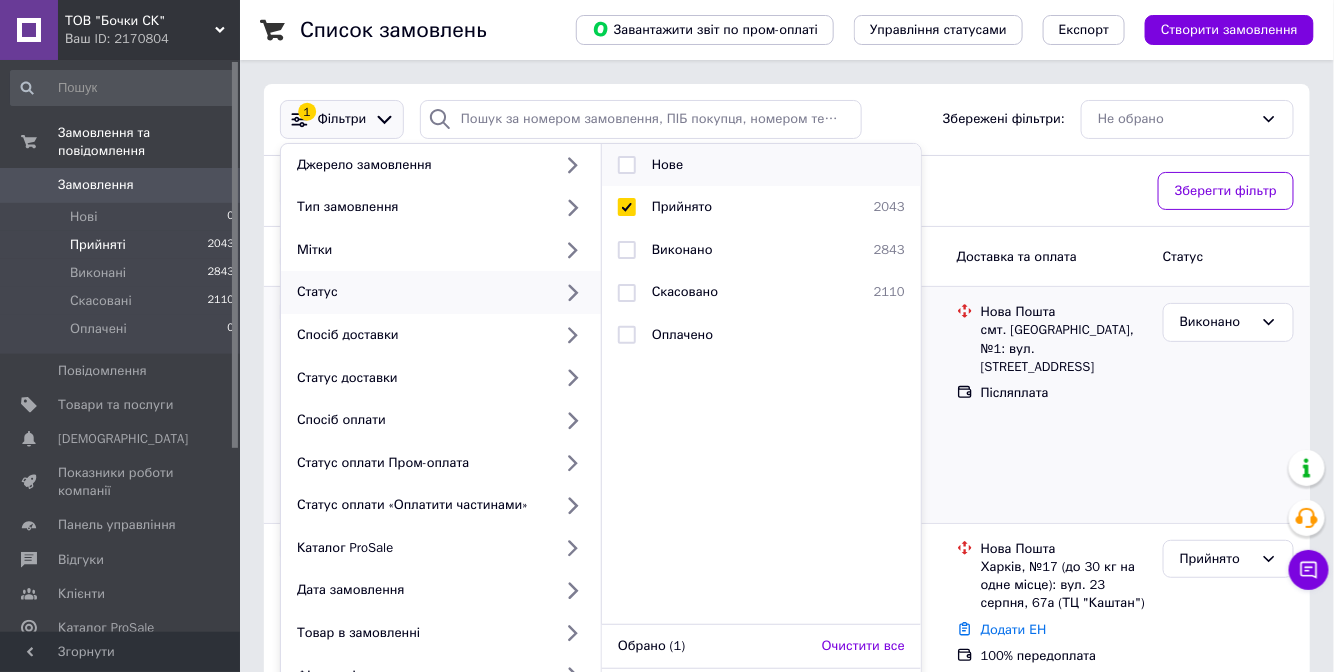 click at bounding box center [627, 165] 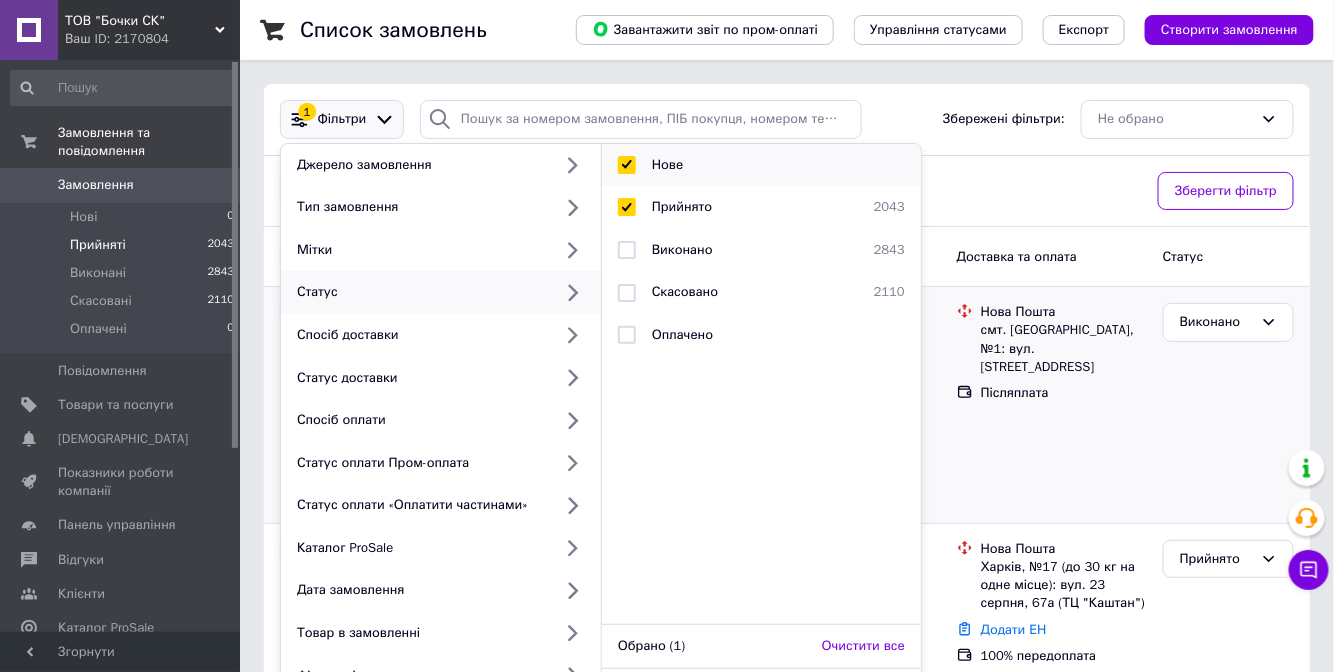 checkbox on "true" 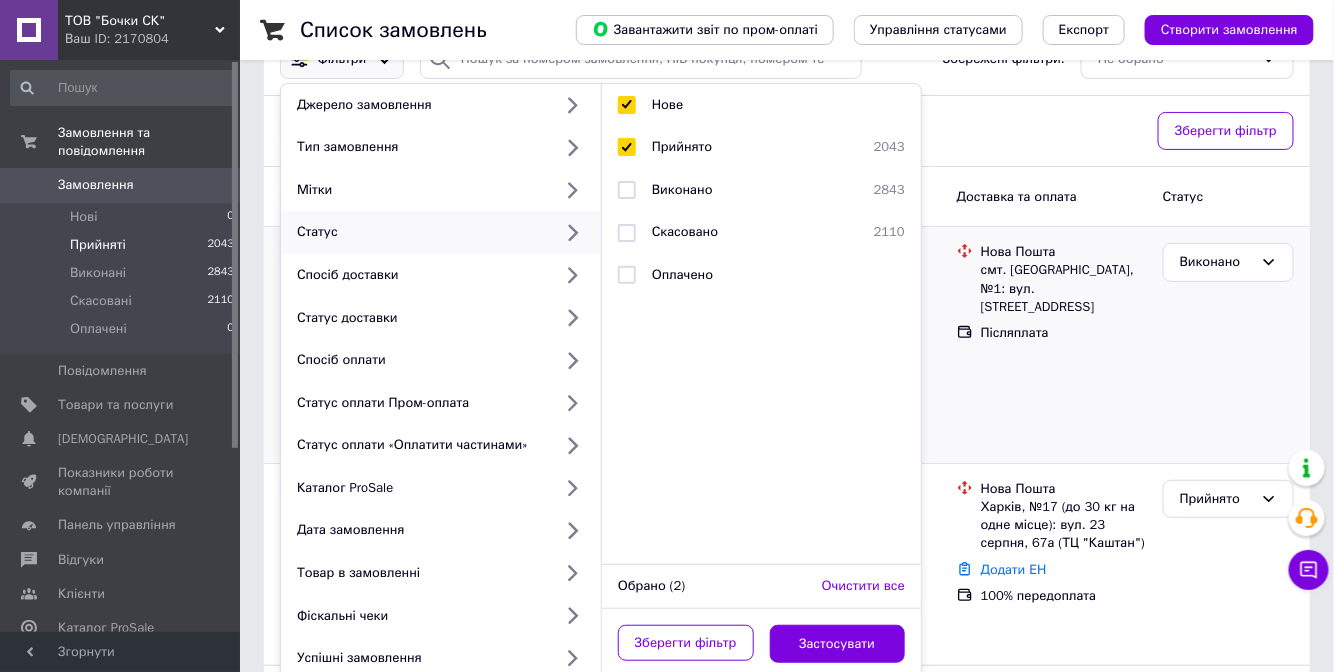 scroll, scrollTop: 90, scrollLeft: 0, axis: vertical 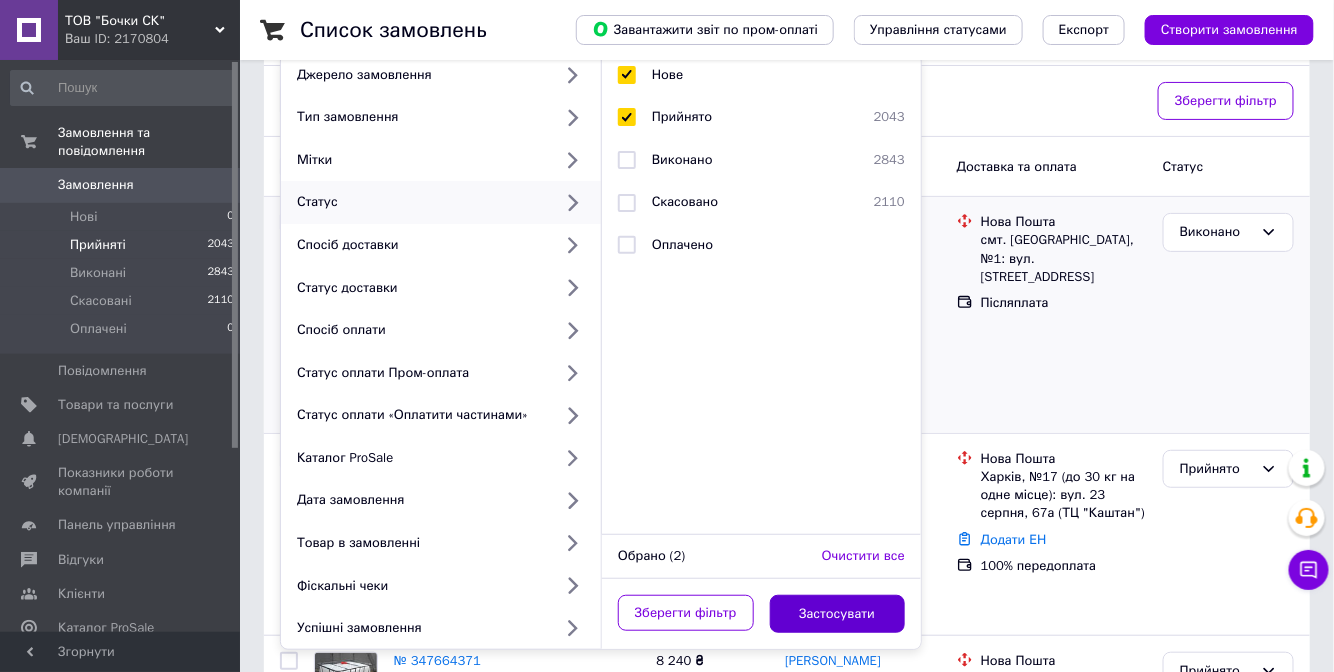 click on "Застосувати" at bounding box center [838, 614] 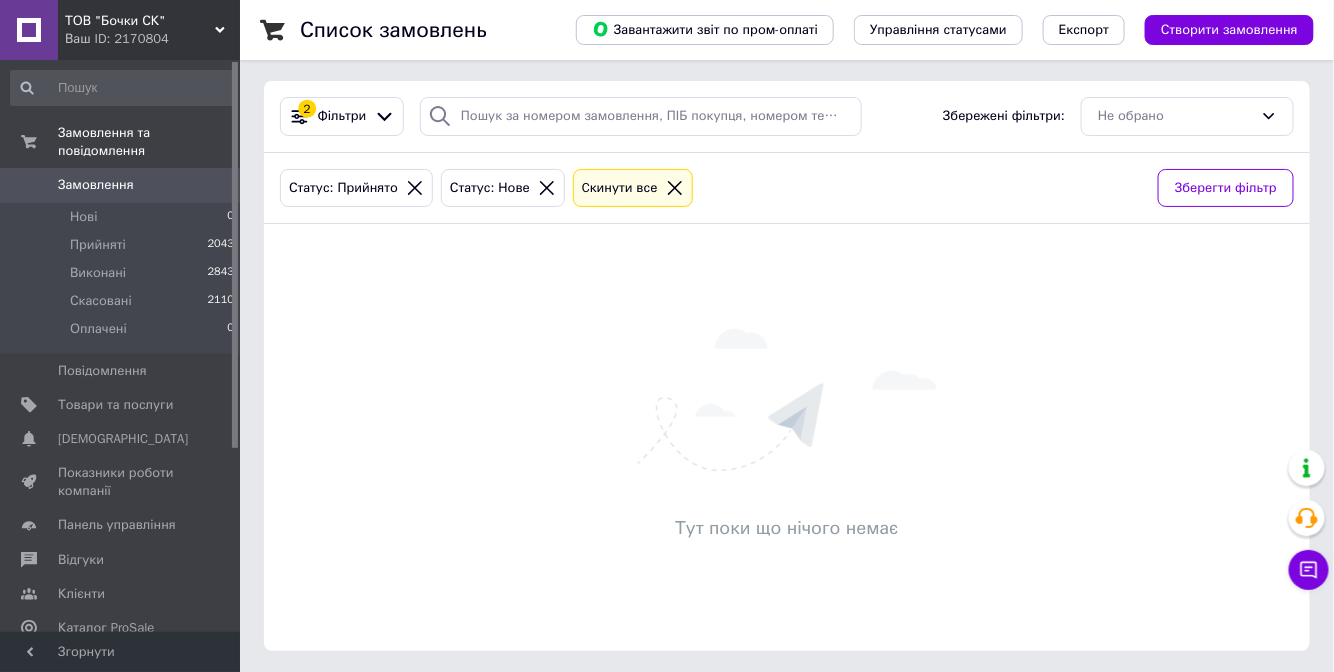 scroll, scrollTop: 4, scrollLeft: 0, axis: vertical 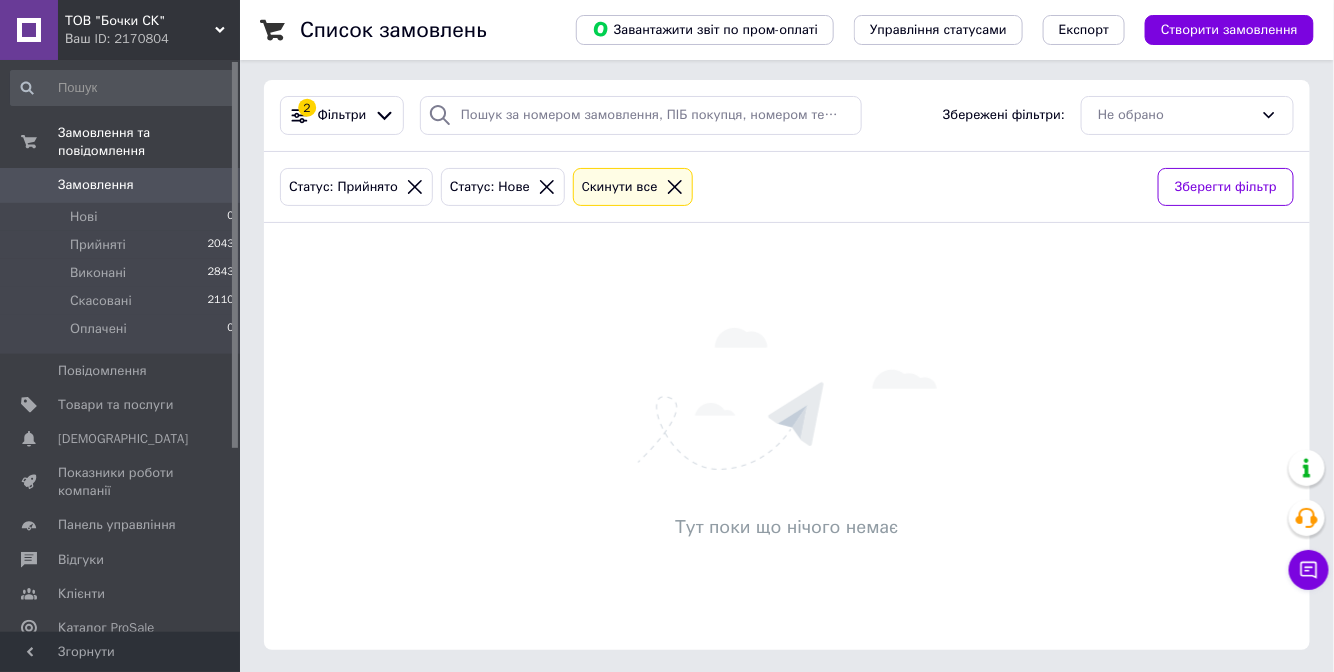 click 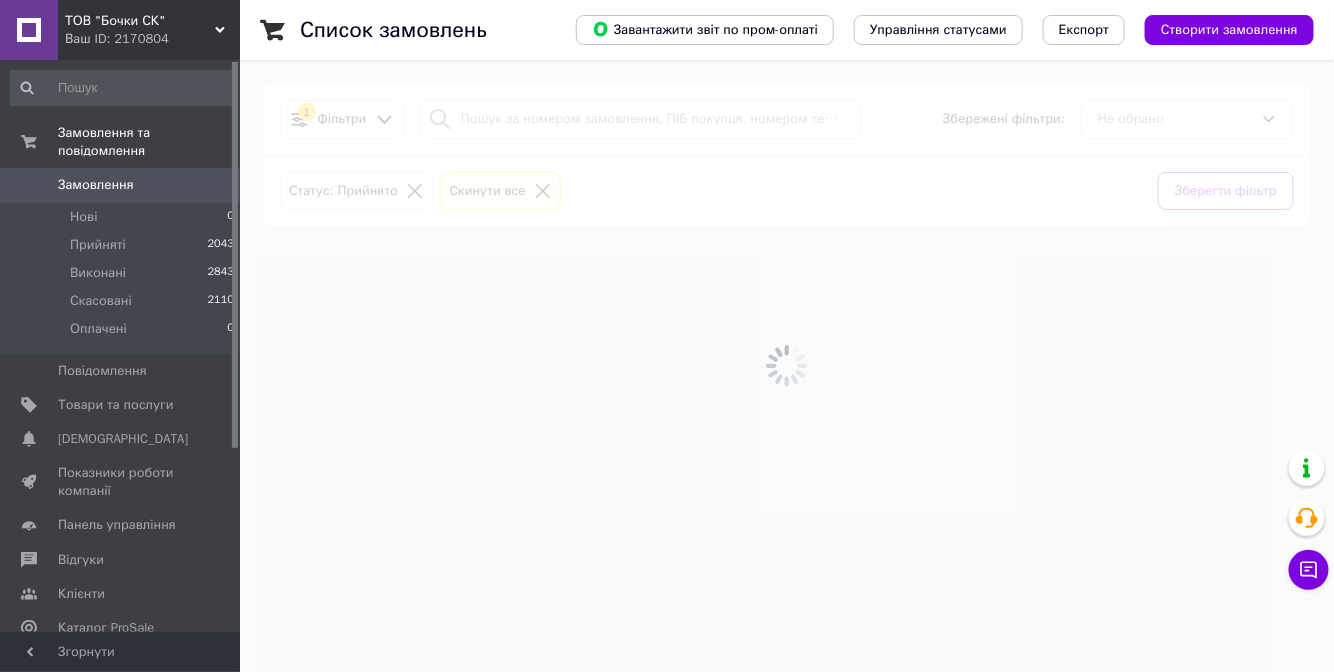 scroll, scrollTop: 0, scrollLeft: 0, axis: both 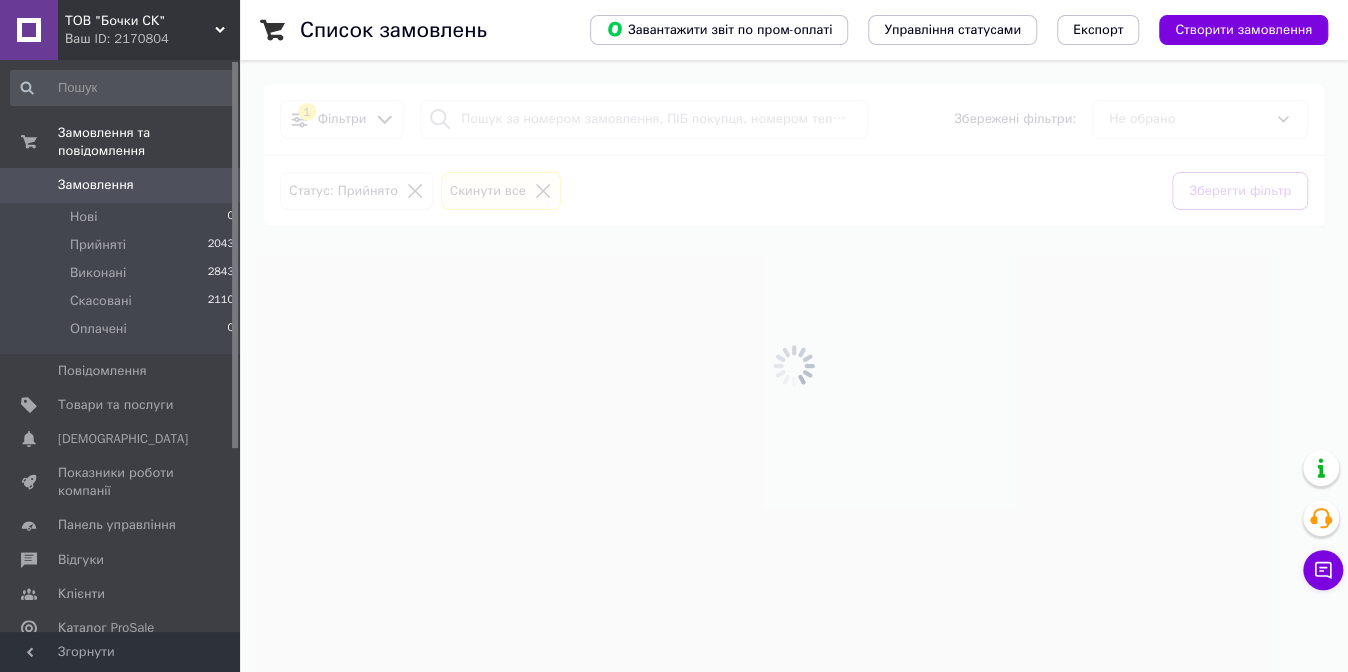 click at bounding box center [794, 366] 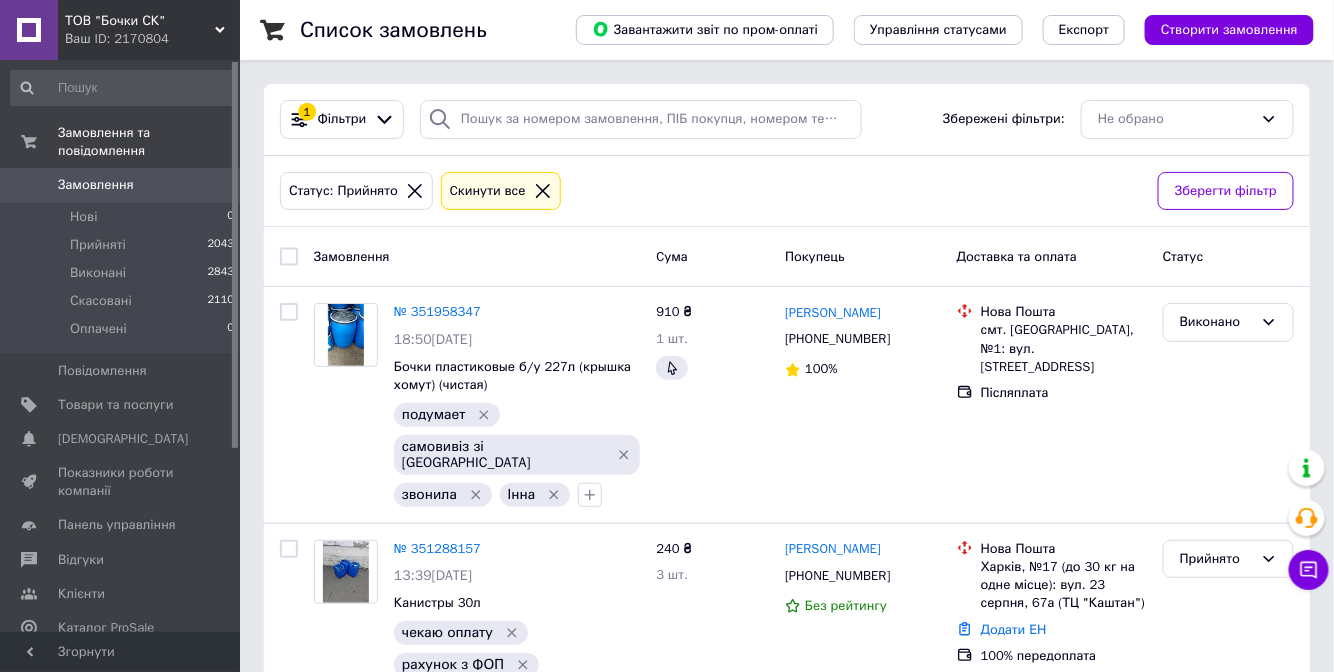 click on "Cкинути все" at bounding box center [501, 191] 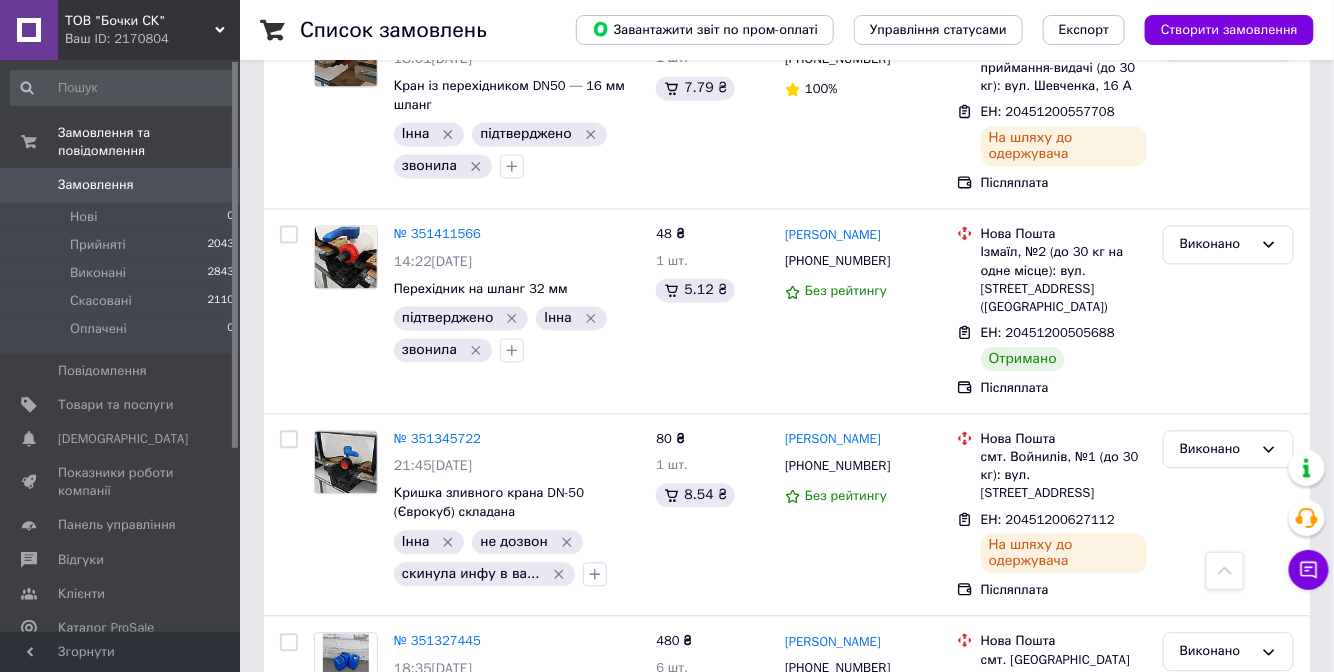 scroll, scrollTop: 3679, scrollLeft: 0, axis: vertical 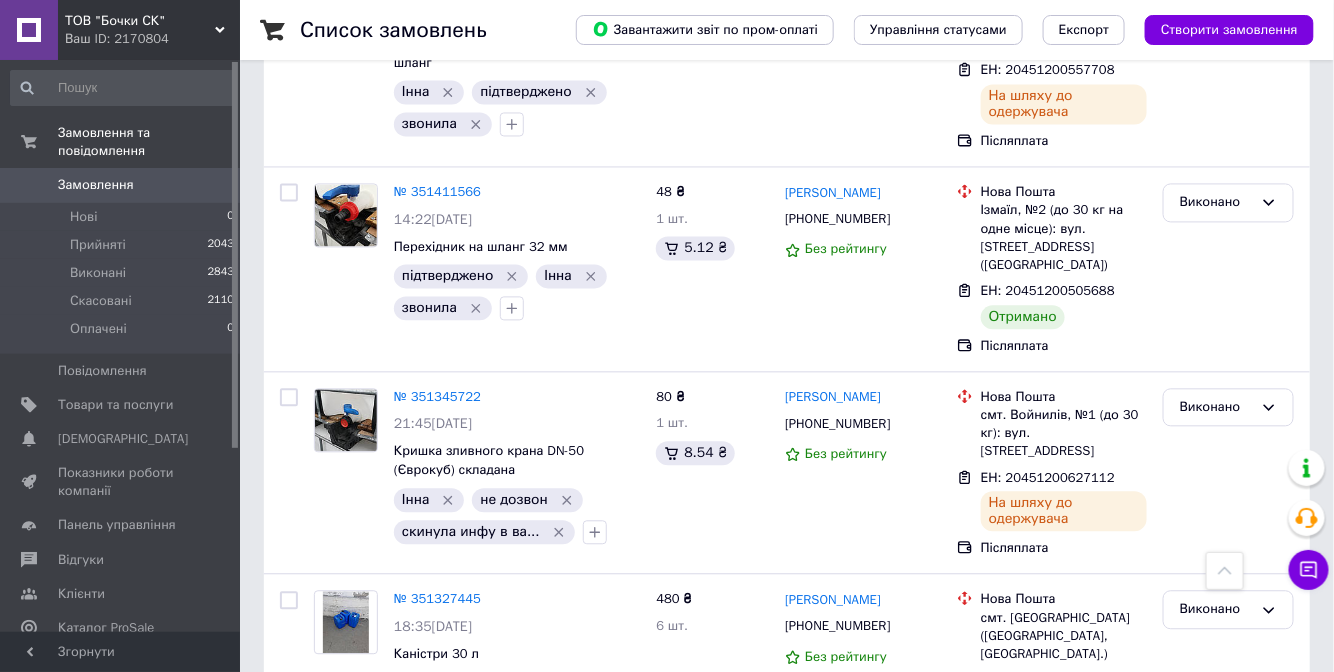 click on "2" at bounding box center [327, 821] 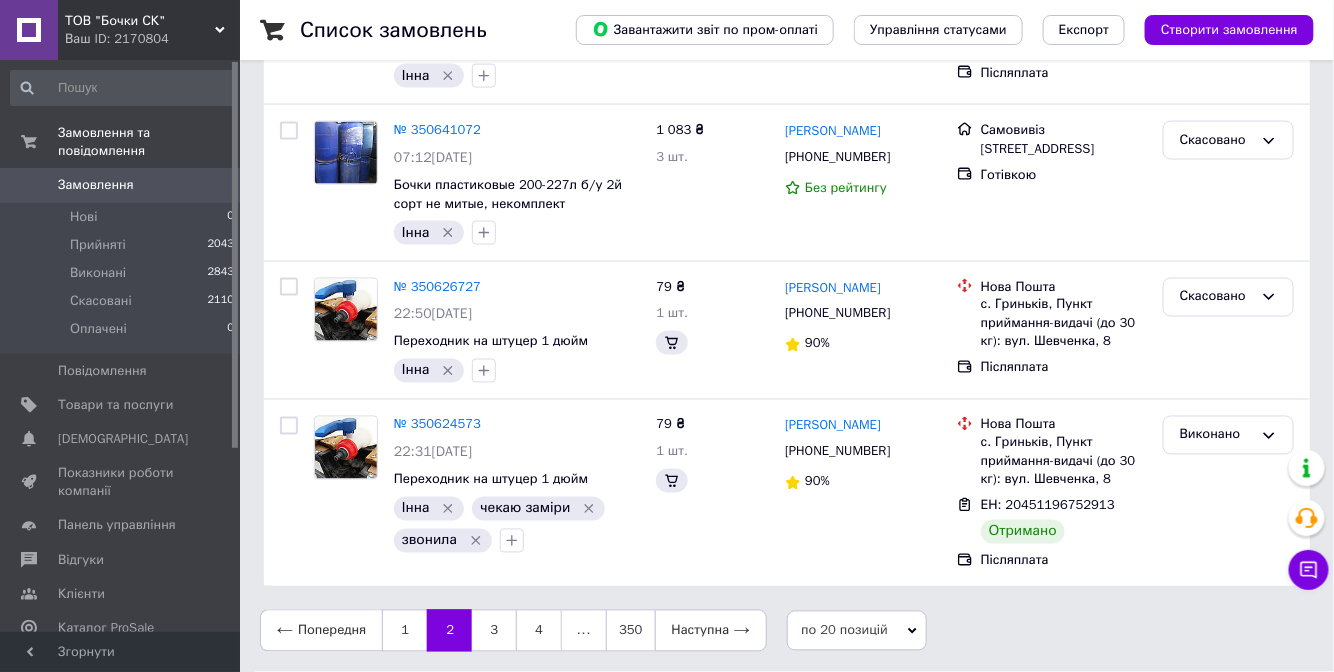 scroll, scrollTop: 0, scrollLeft: 0, axis: both 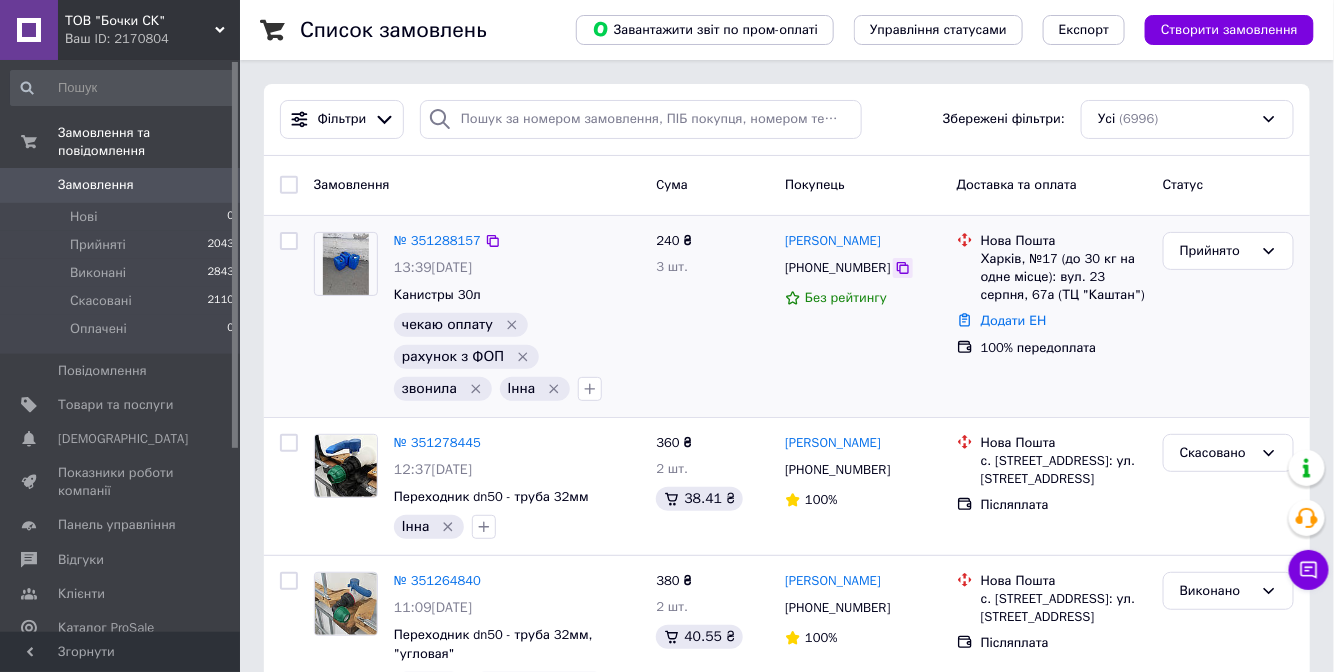 click 